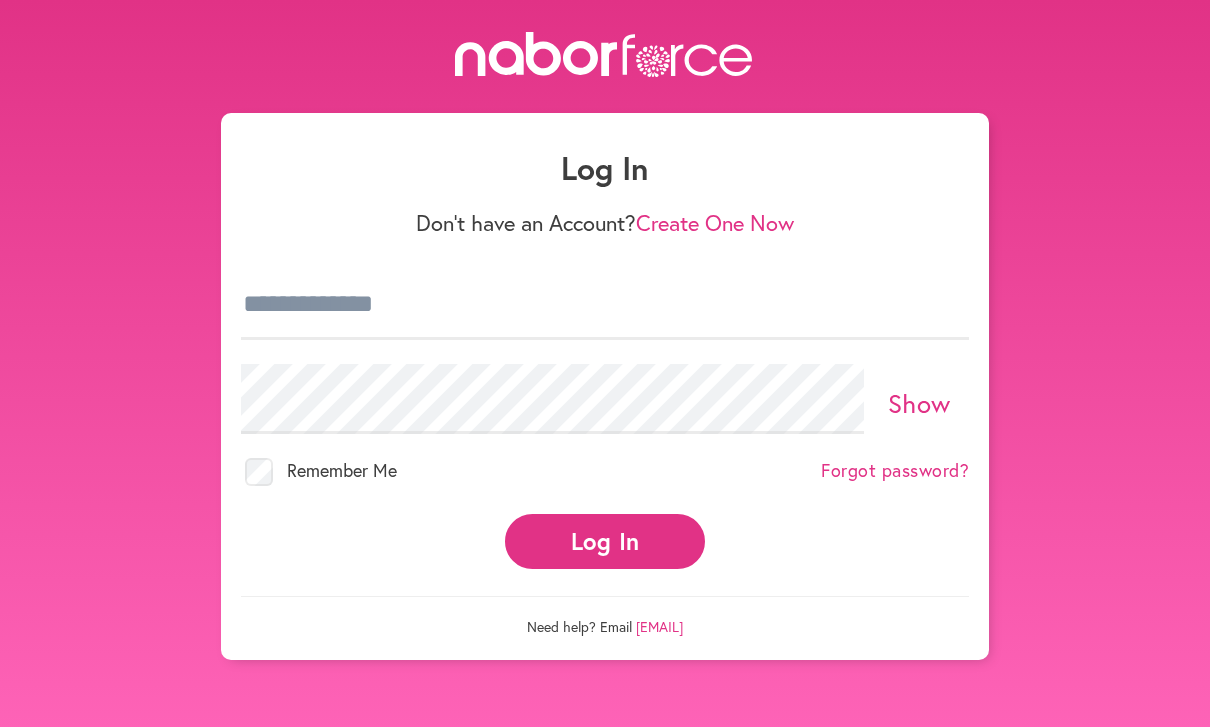 scroll, scrollTop: 0, scrollLeft: 0, axis: both 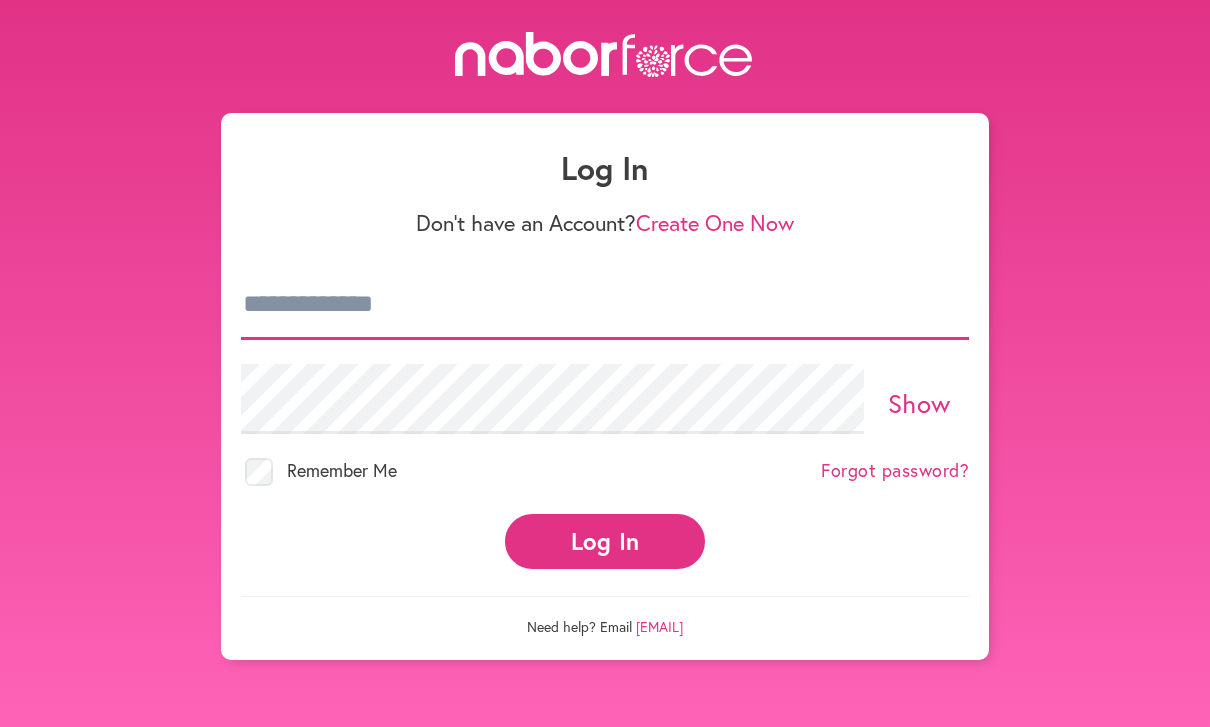 click at bounding box center [605, 305] 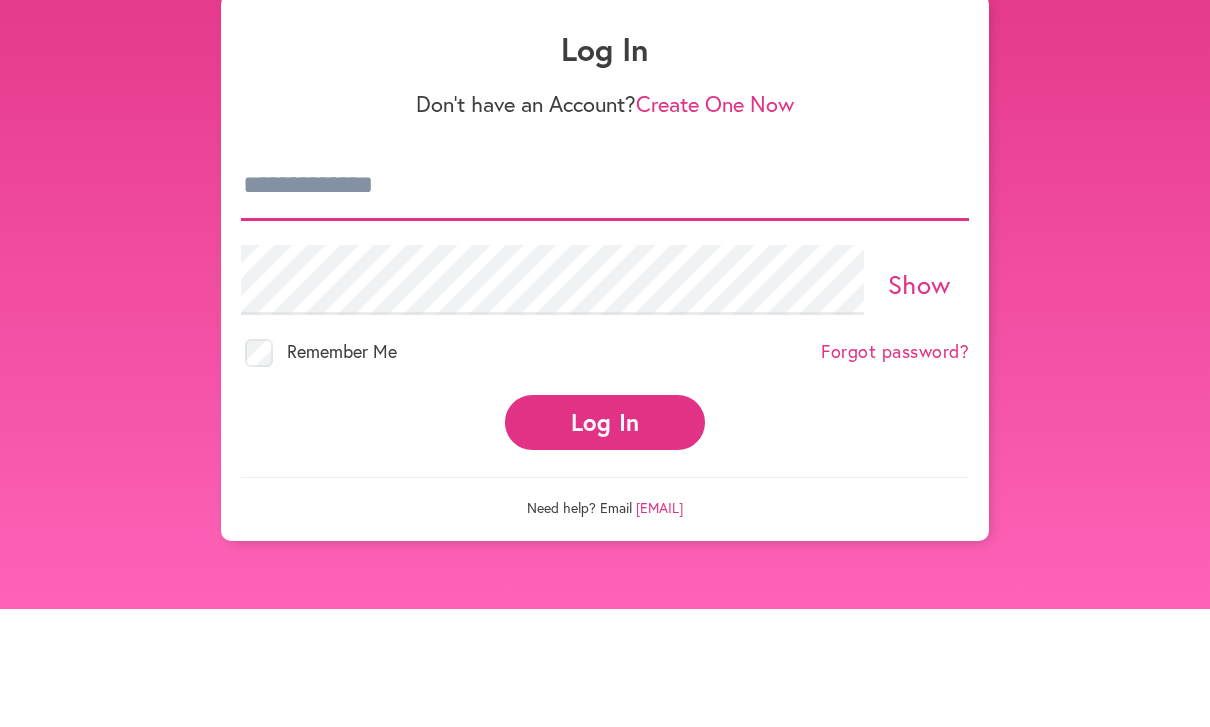 type on "**********" 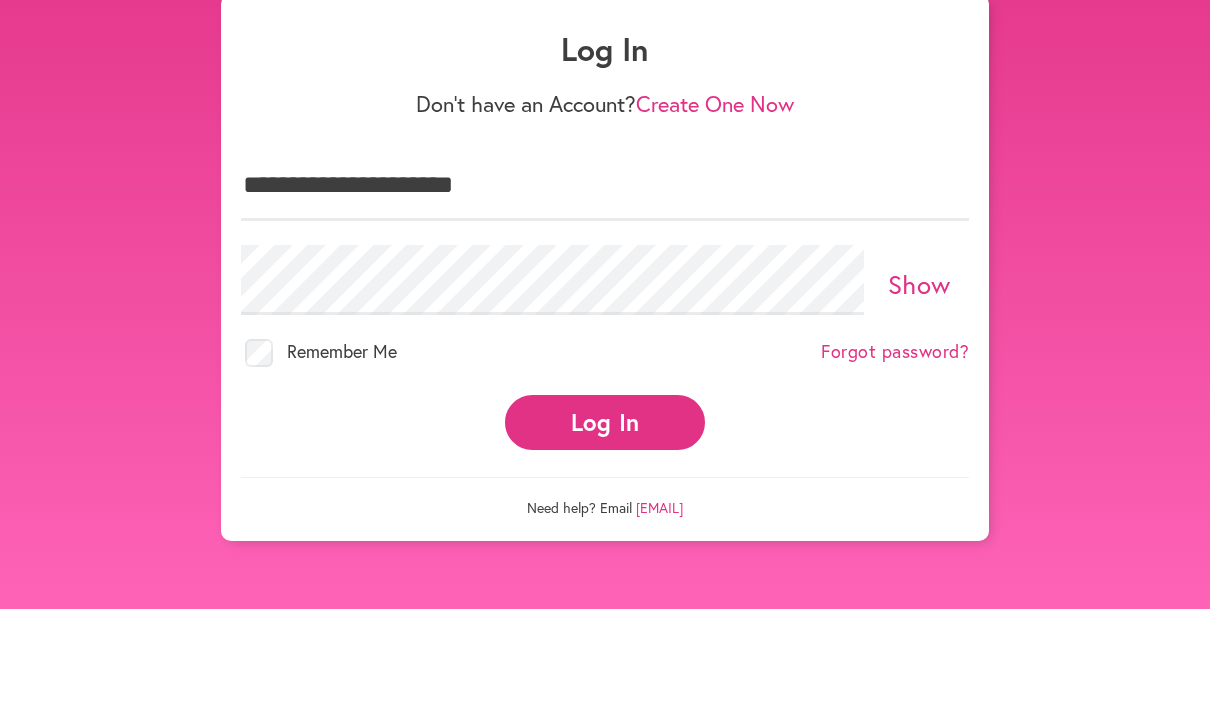click on "Log In" at bounding box center (605, 541) 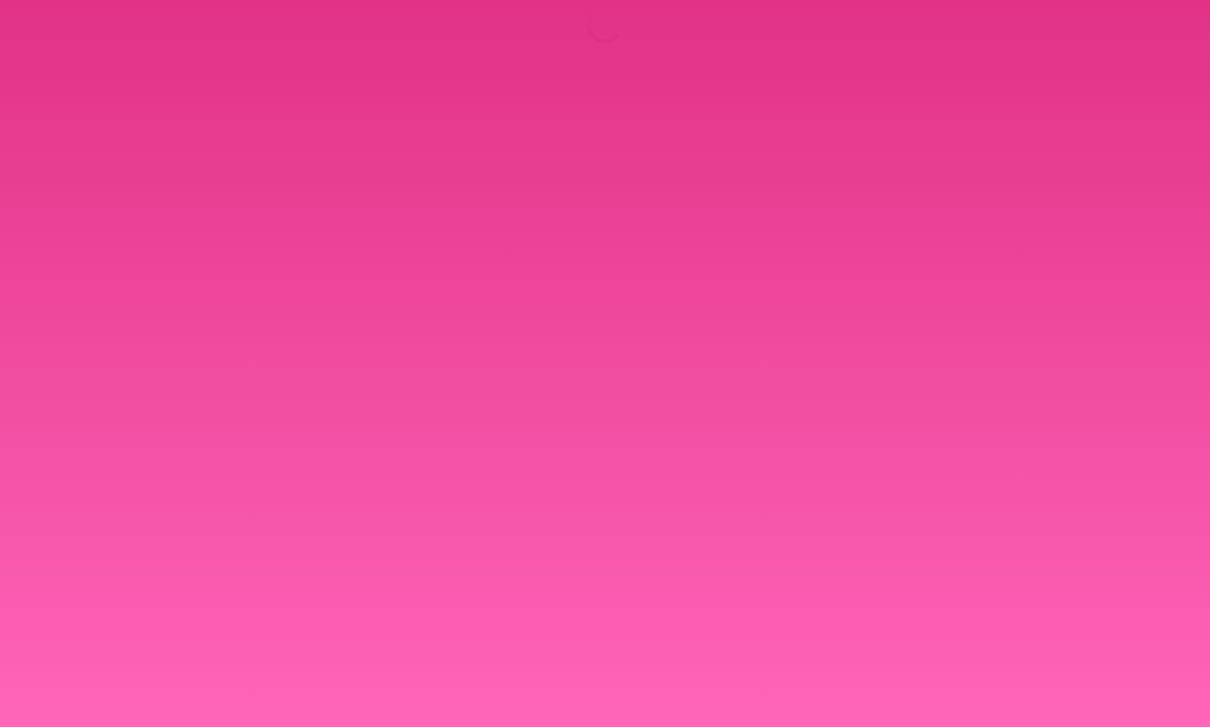 scroll, scrollTop: 0, scrollLeft: 0, axis: both 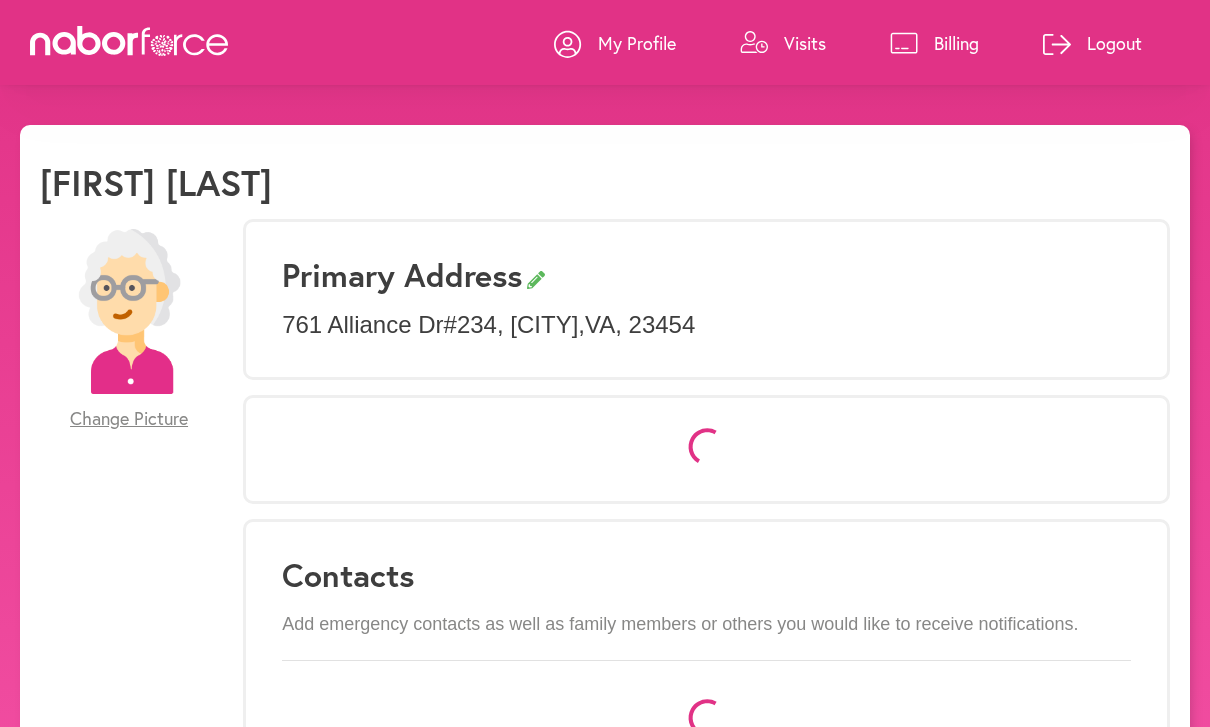 select on "*" 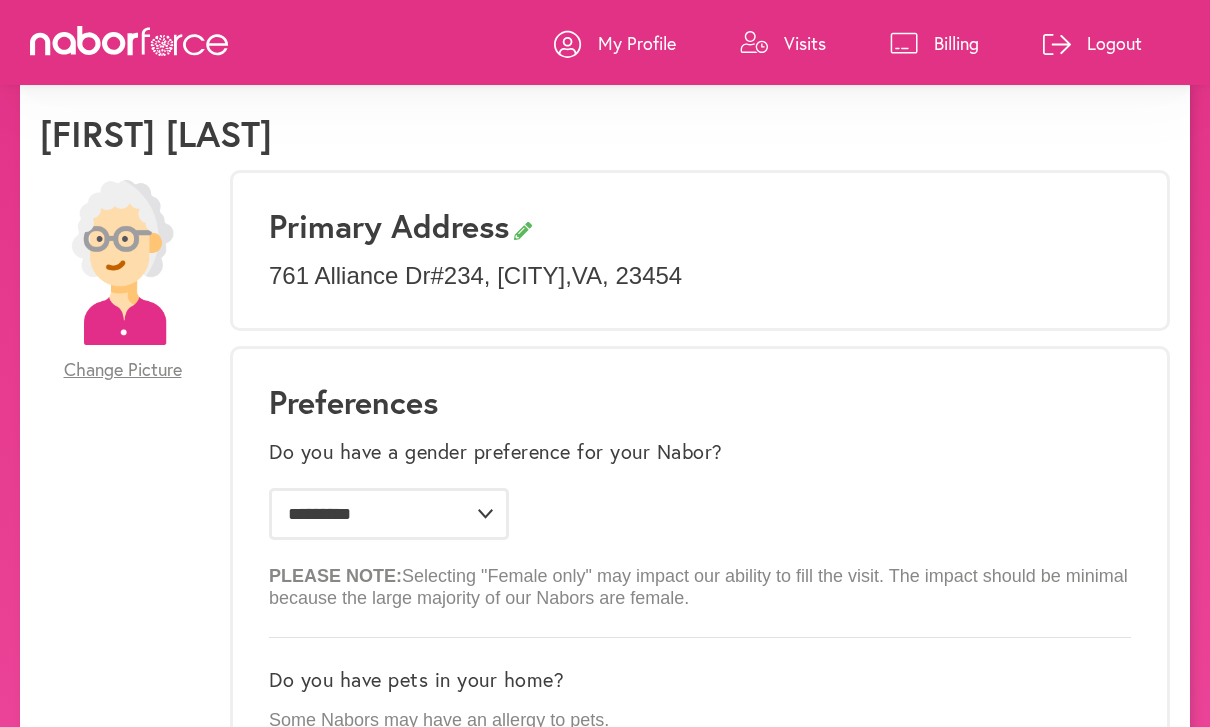 scroll, scrollTop: 0, scrollLeft: 0, axis: both 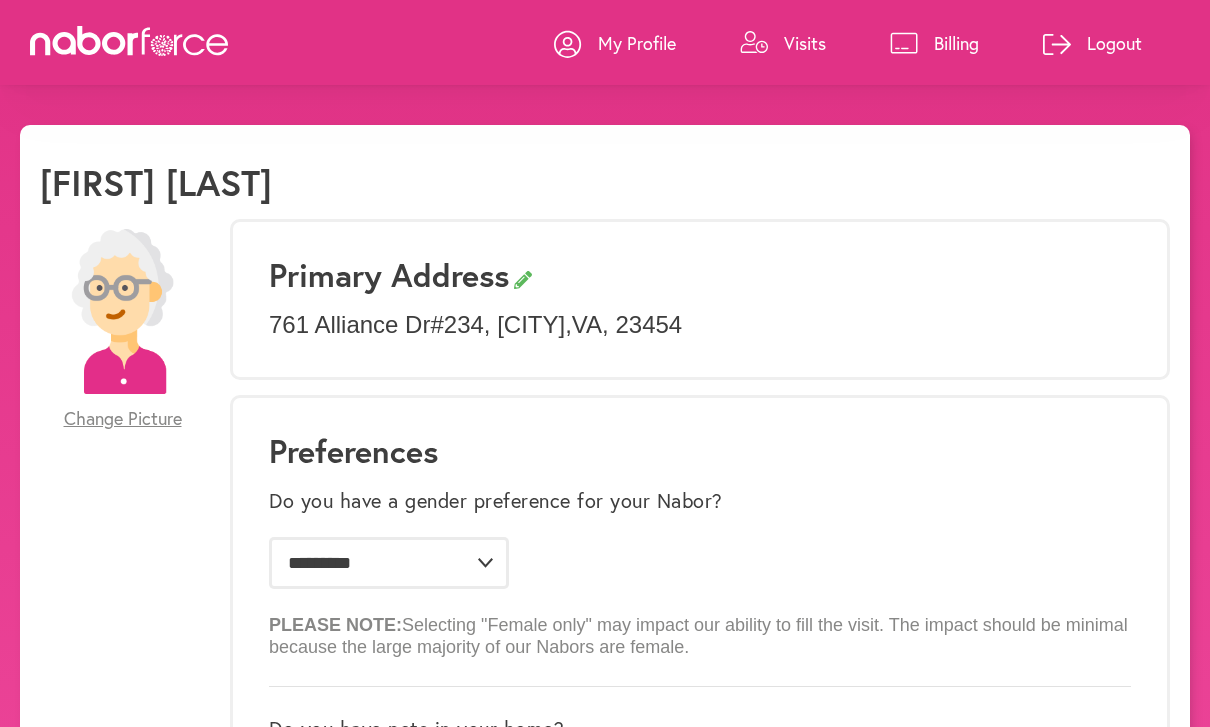 click on "Visits" at bounding box center (805, 43) 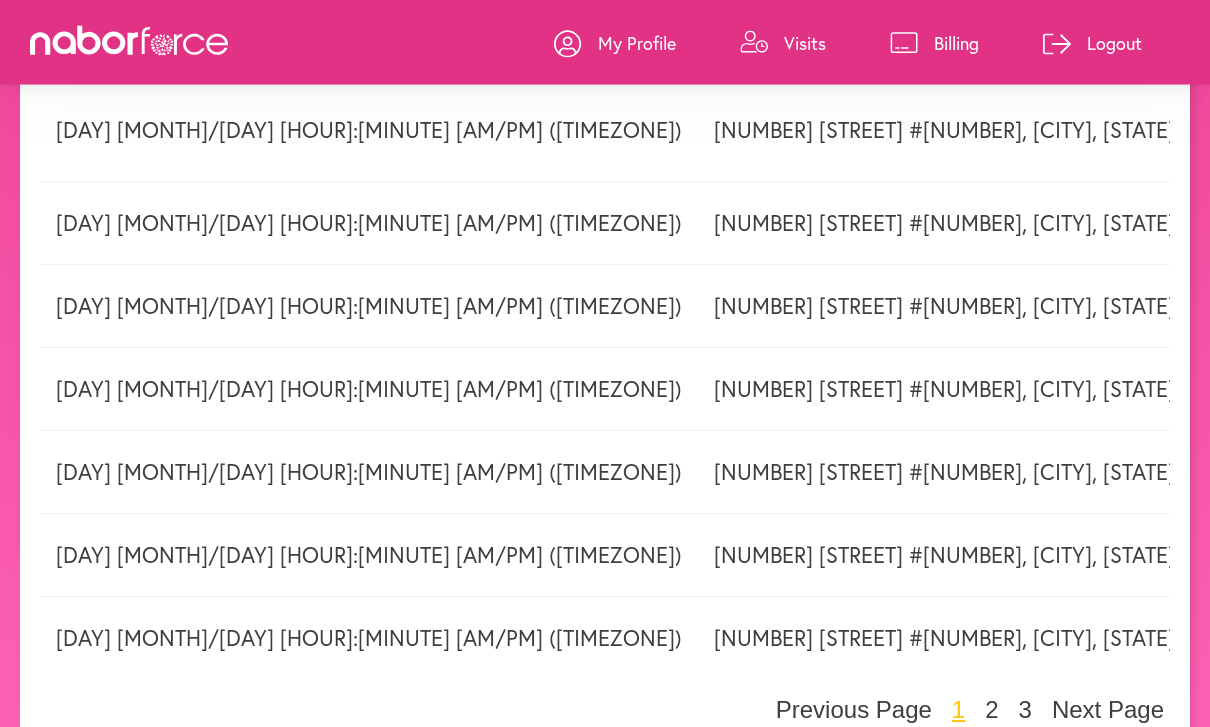 scroll, scrollTop: 645, scrollLeft: 0, axis: vertical 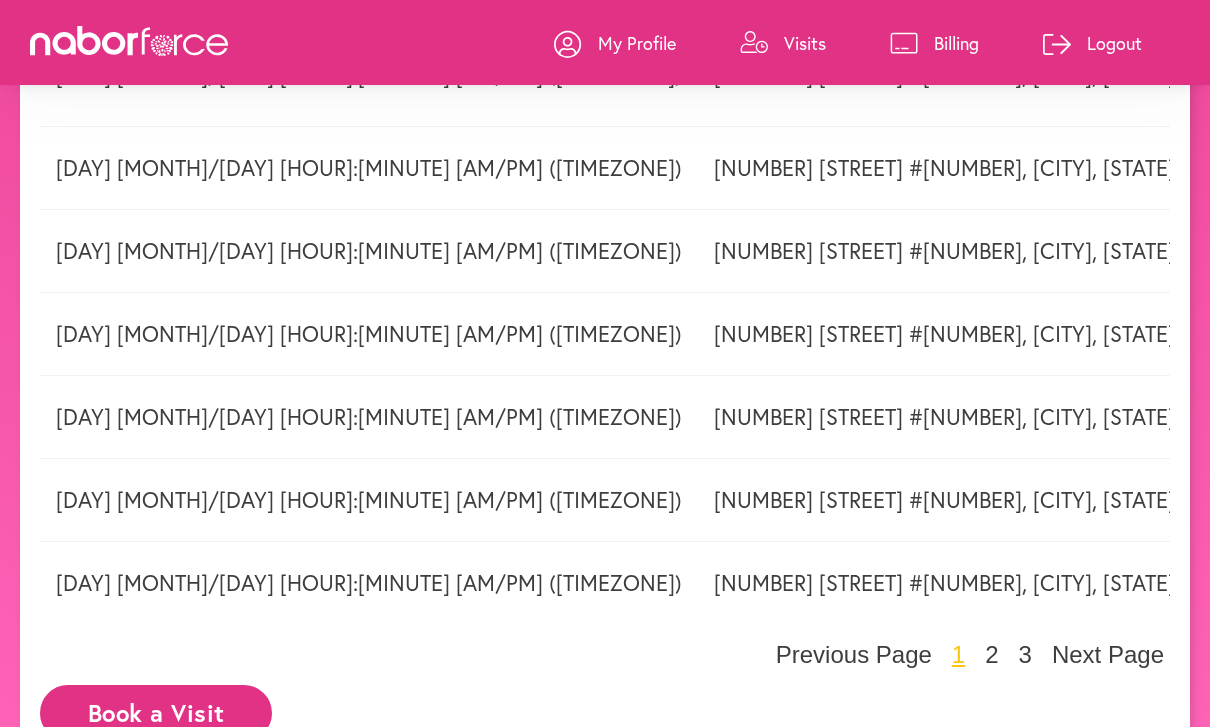 click on "Next Page" at bounding box center [1108, 655] 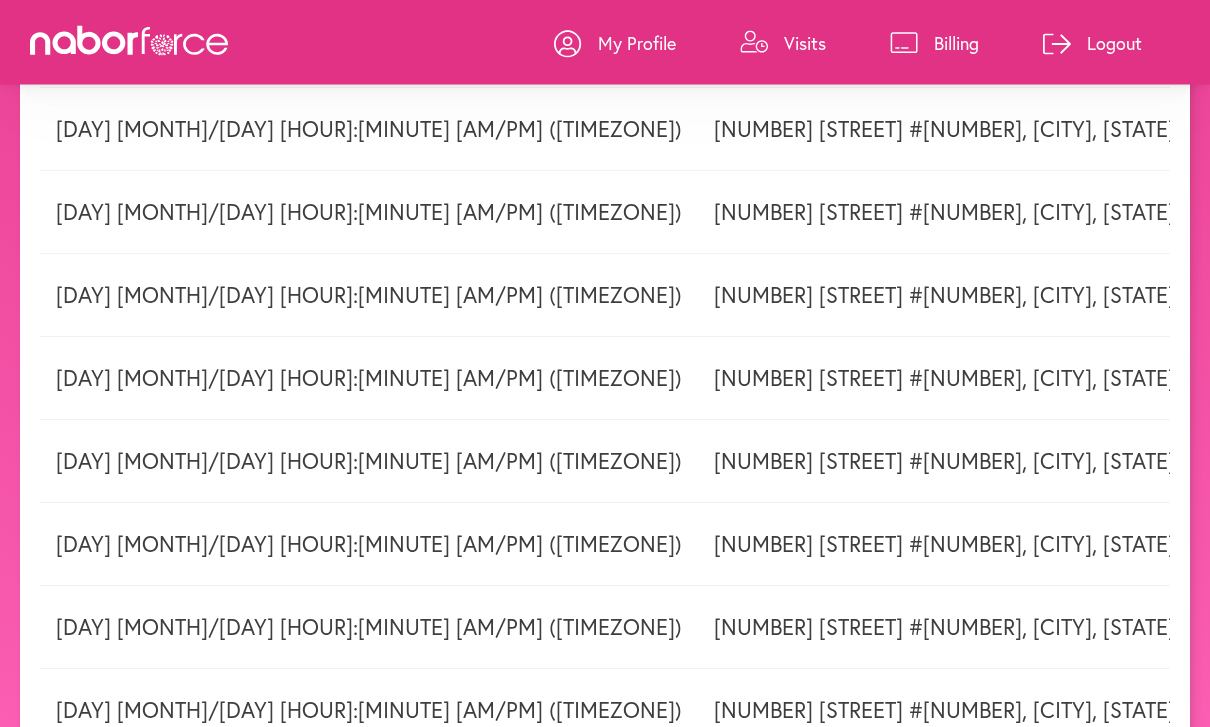 scroll, scrollTop: 565, scrollLeft: 0, axis: vertical 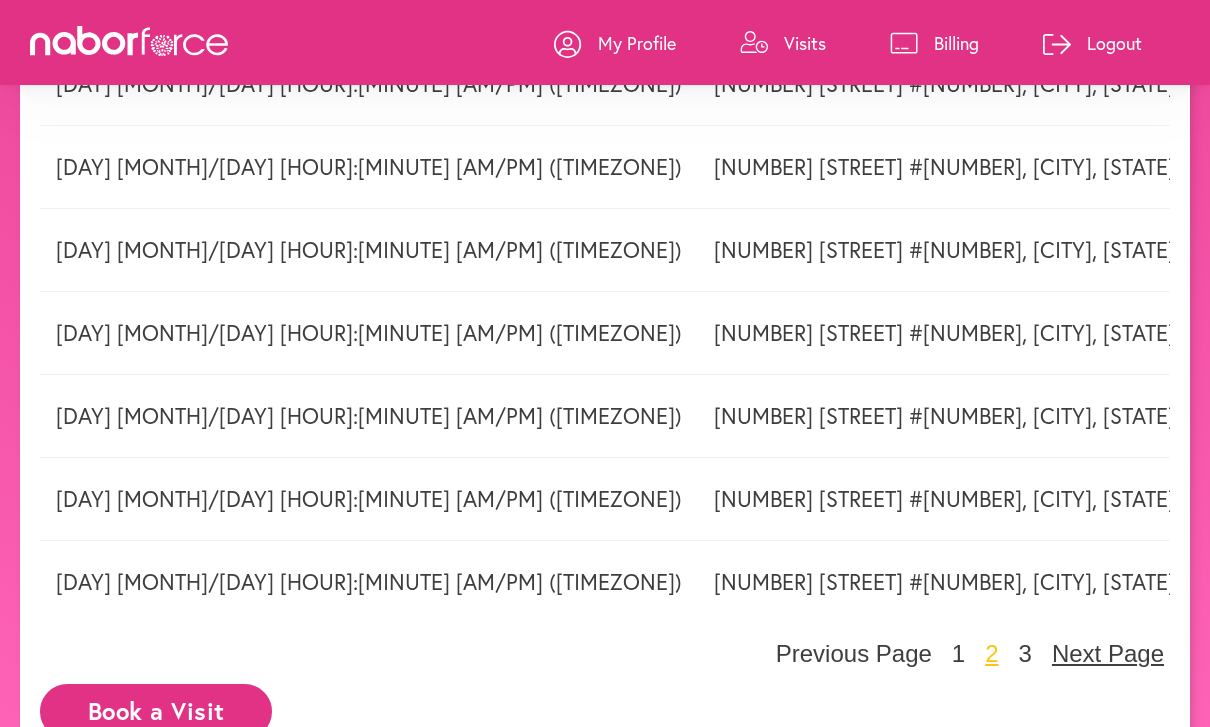 click on "Next Page" at bounding box center [1108, 654] 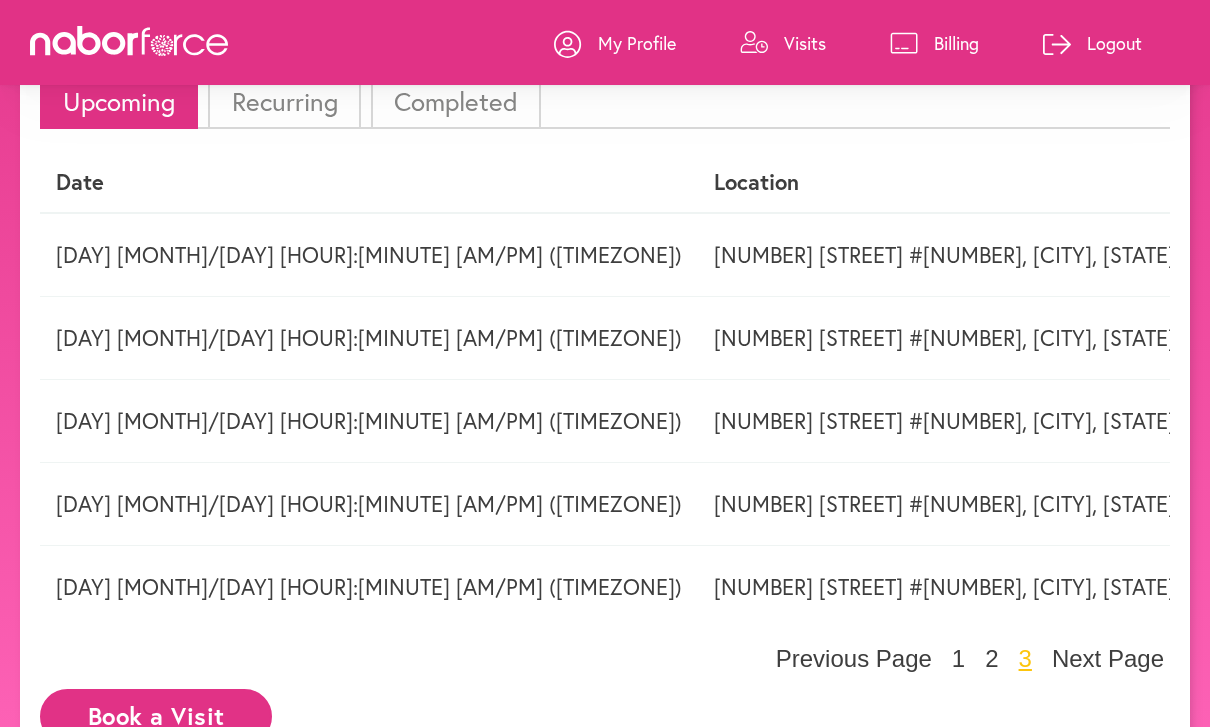 scroll, scrollTop: 150, scrollLeft: 0, axis: vertical 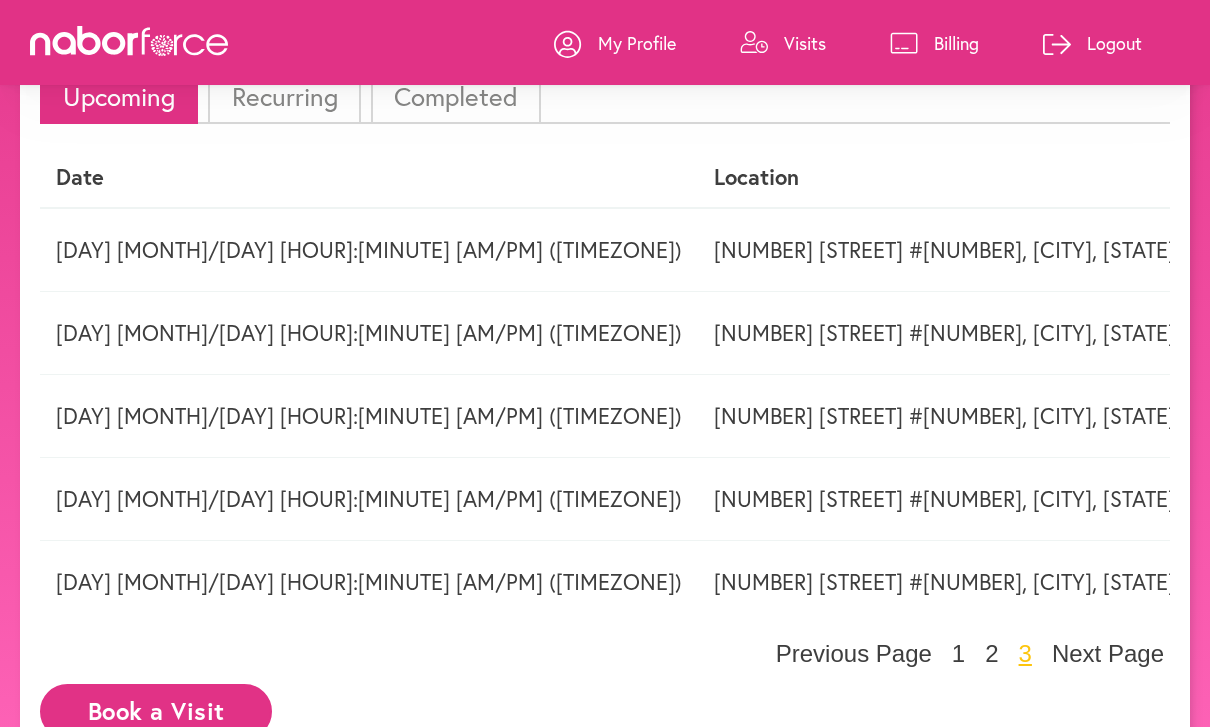 click on "Book a Visit" at bounding box center [156, 711] 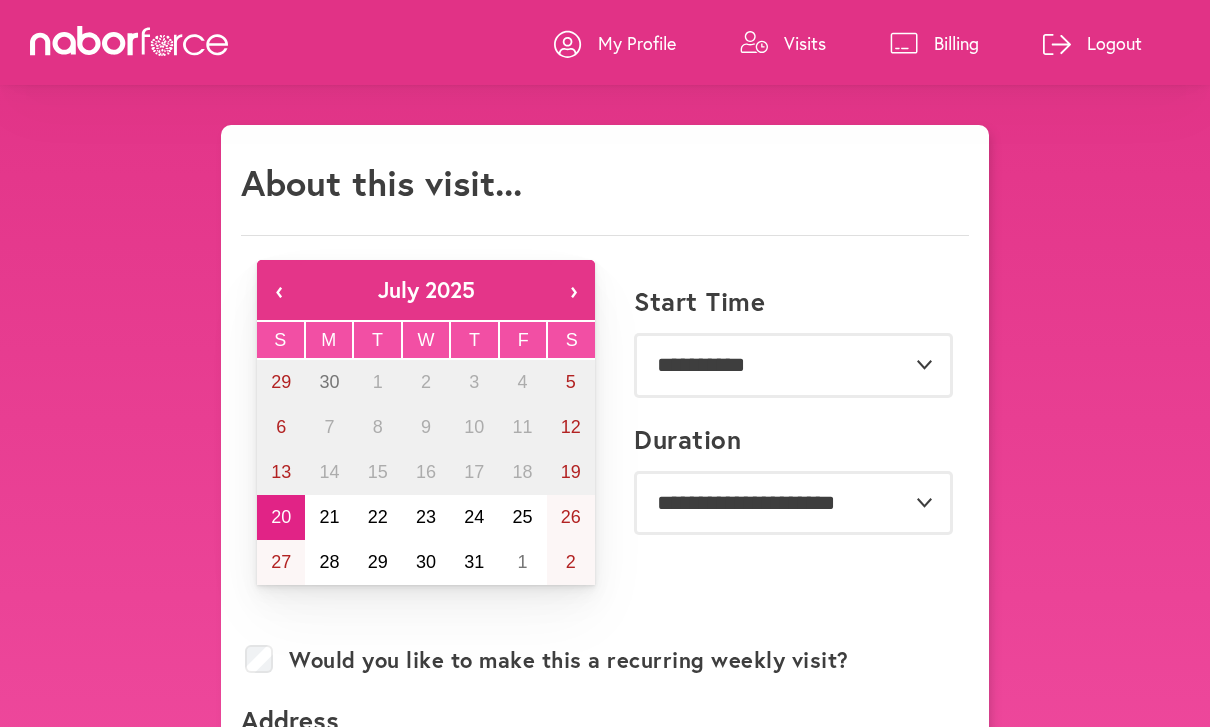 click on "›" at bounding box center (573, 290) 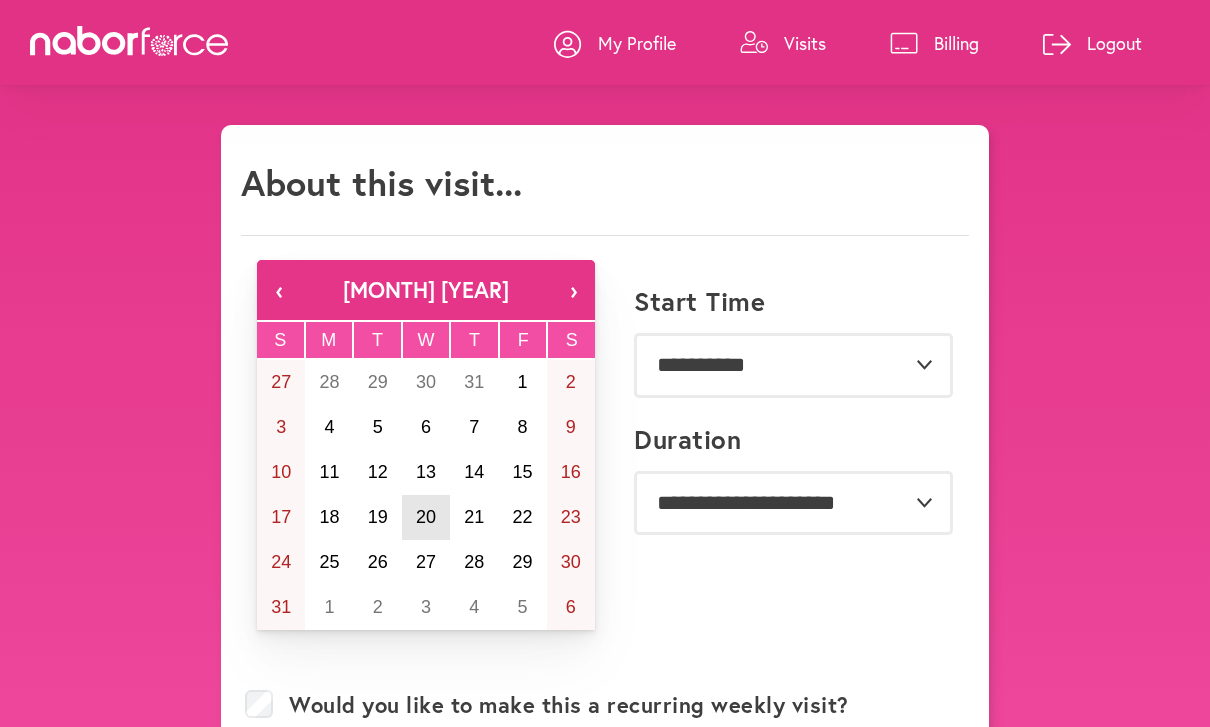 click on "20" at bounding box center [426, 517] 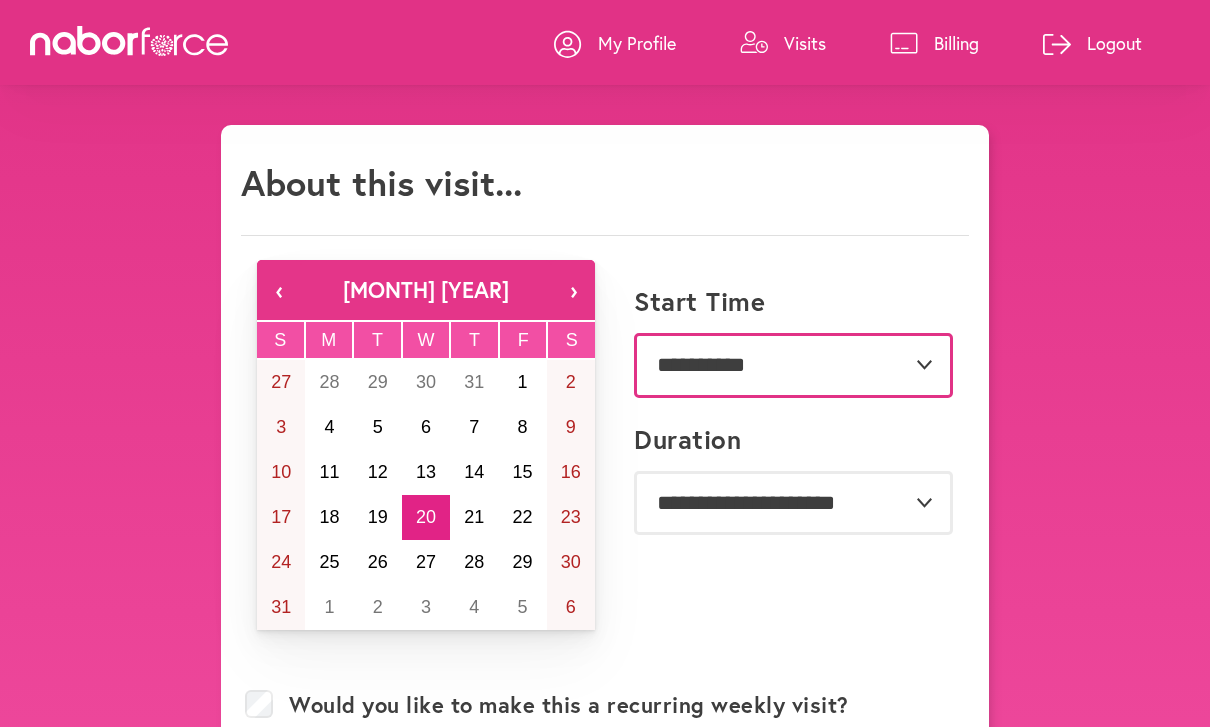 click on "**********" at bounding box center (793, 365) 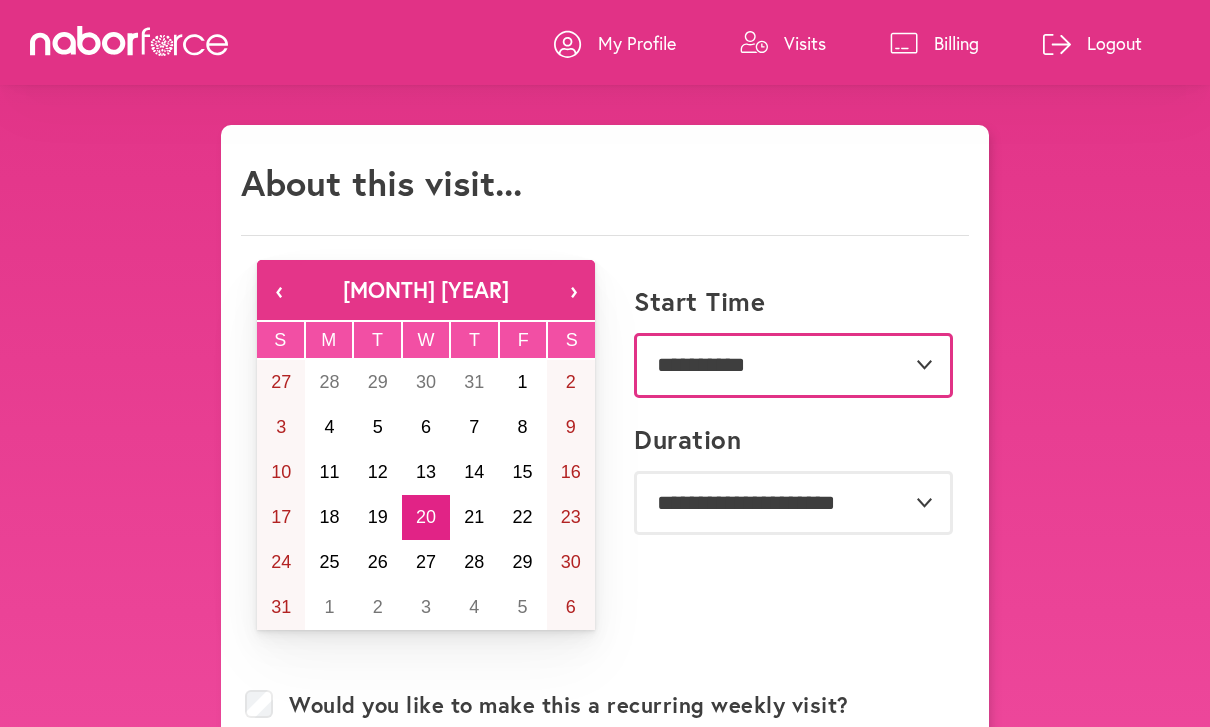 select on "*******" 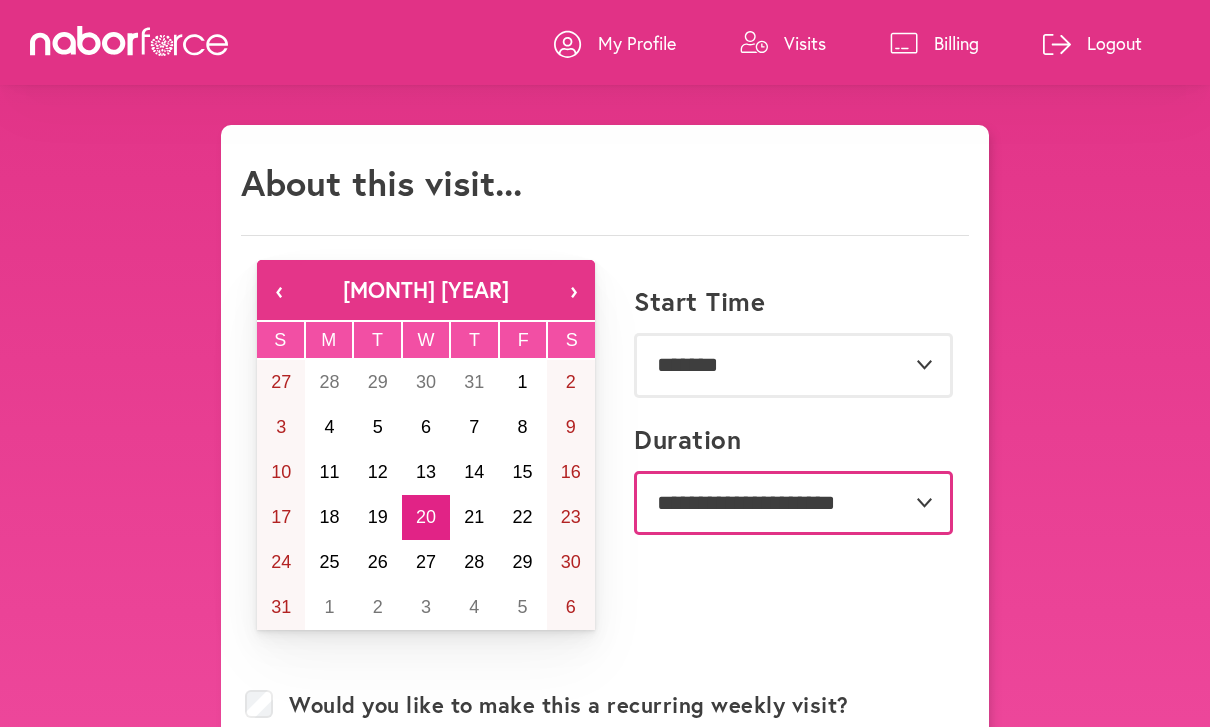 click on "**********" at bounding box center [793, 503] 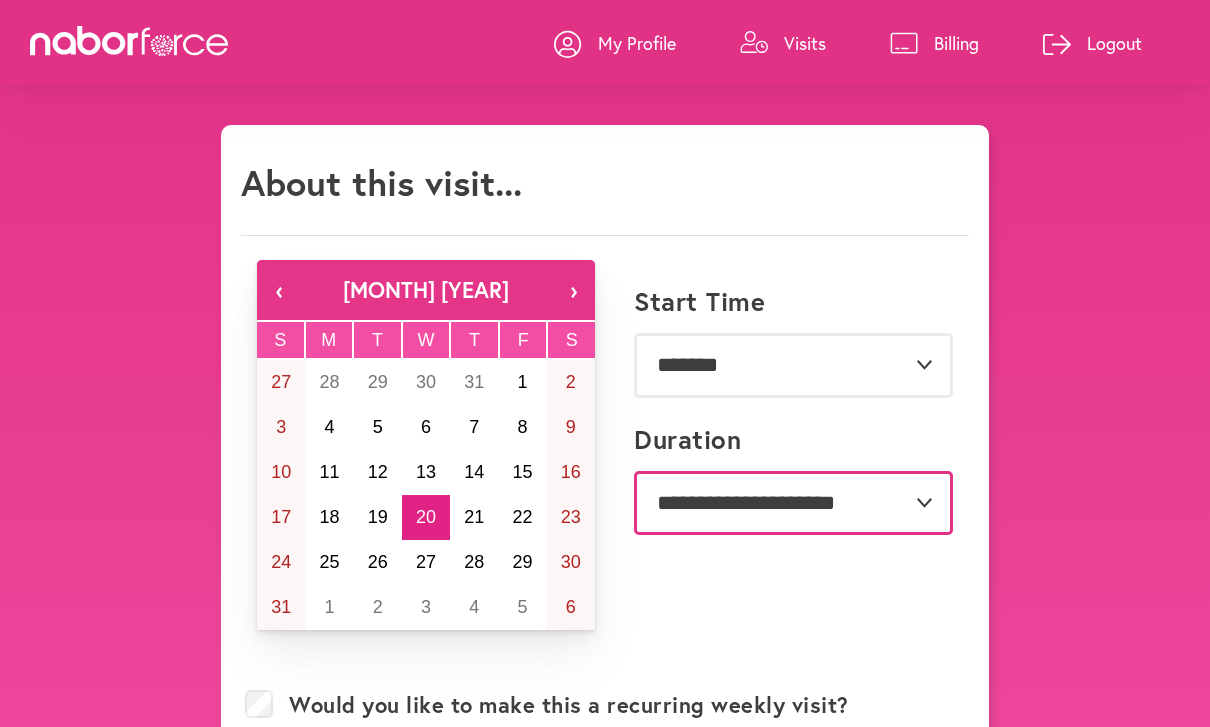 select on "***" 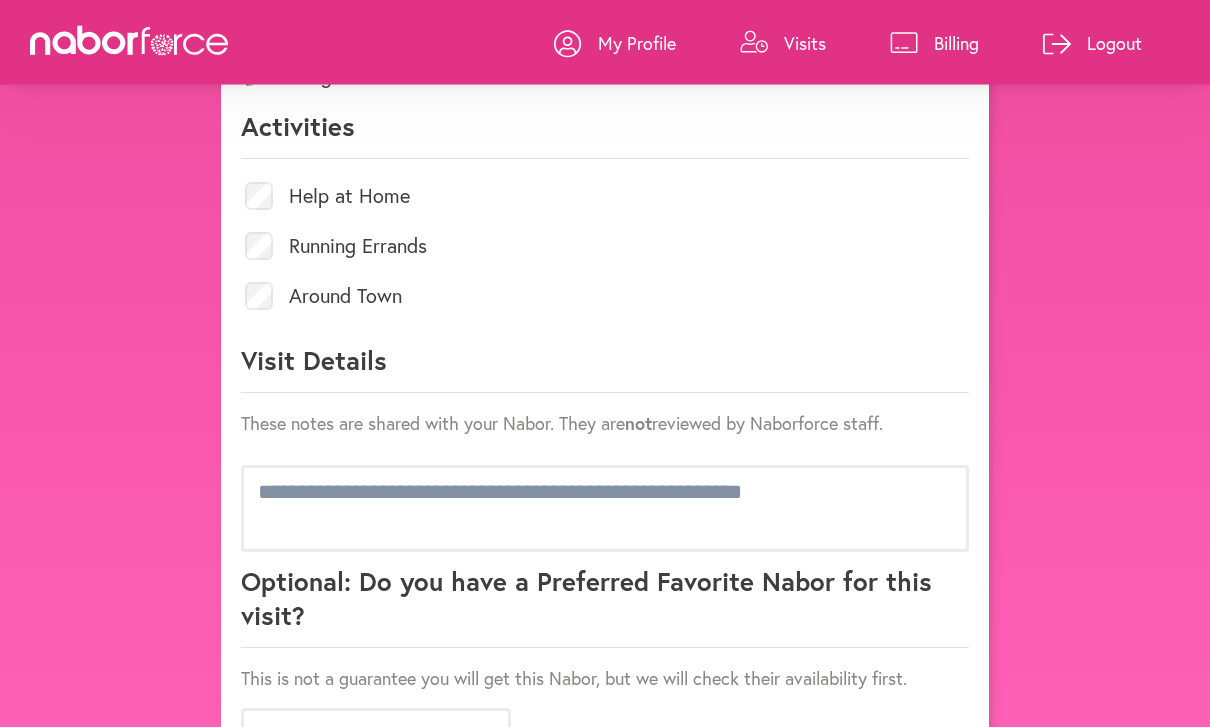 scroll, scrollTop: 1063, scrollLeft: 0, axis: vertical 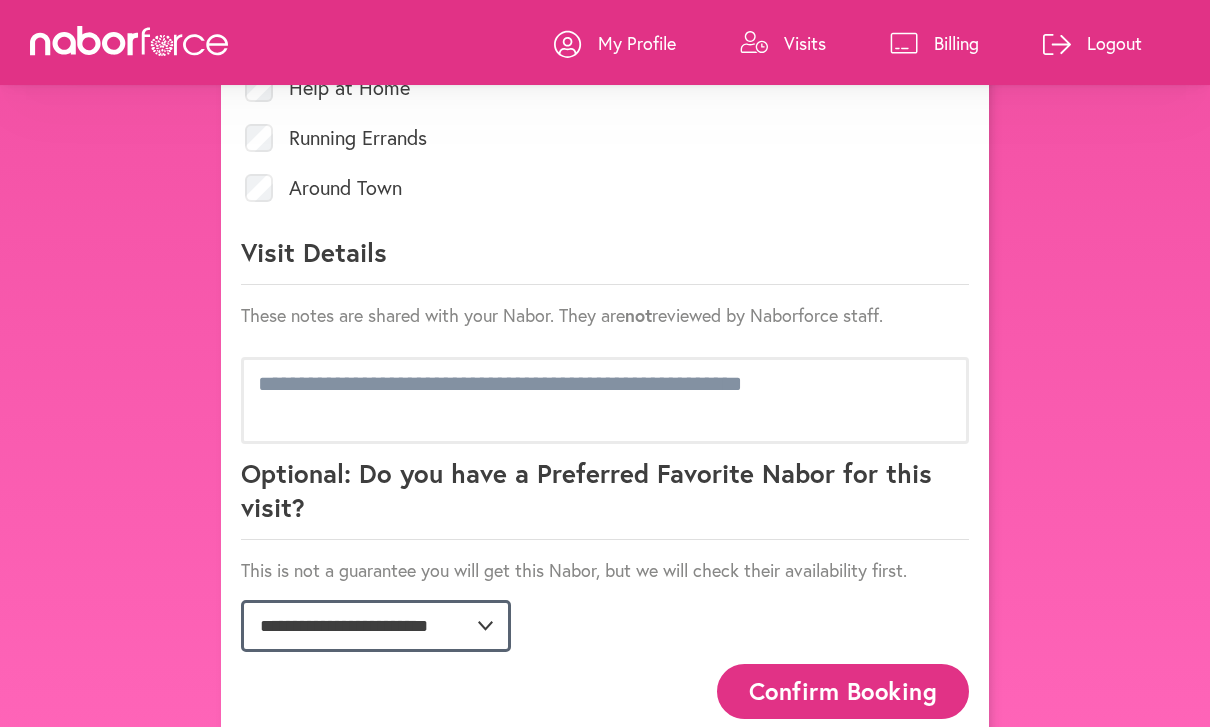 click on "**********" 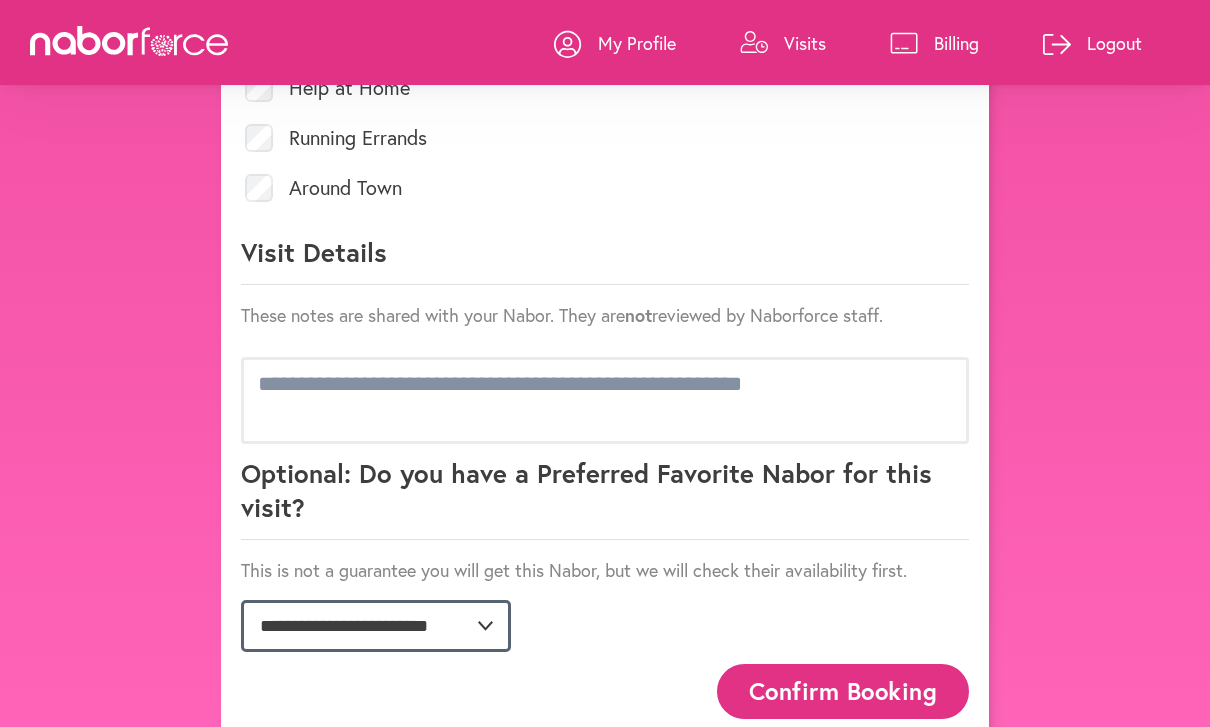 select on "**********" 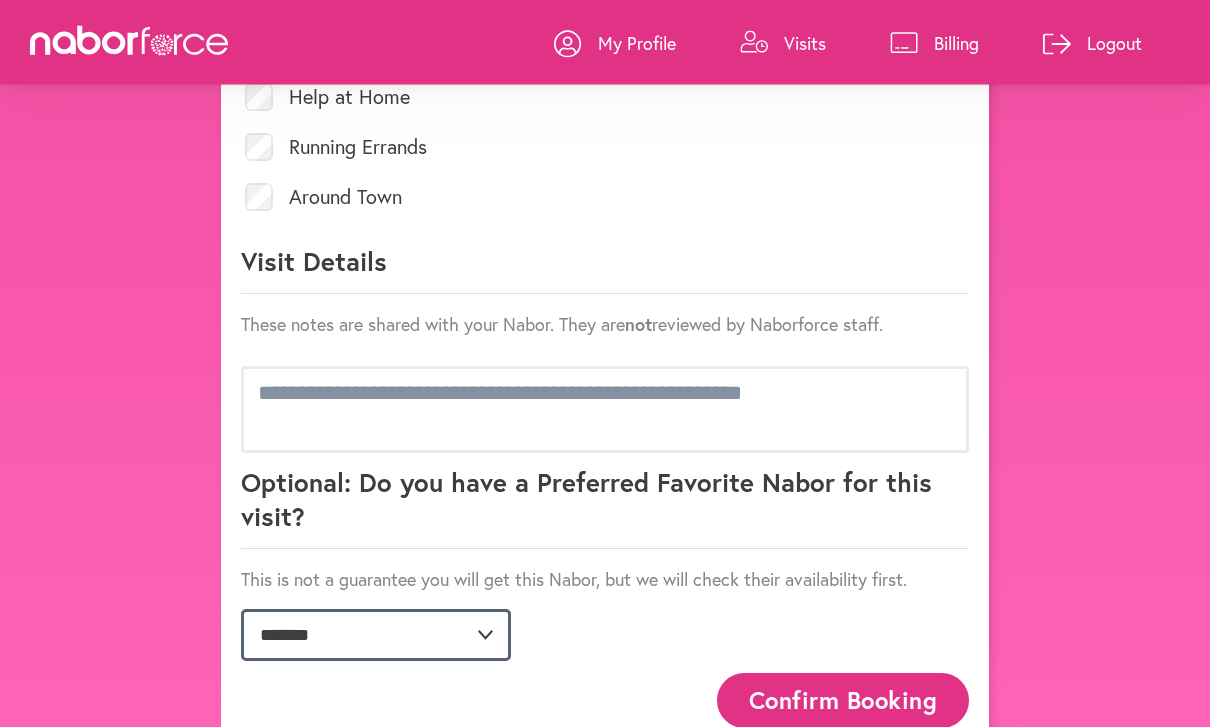 scroll, scrollTop: 1063, scrollLeft: 0, axis: vertical 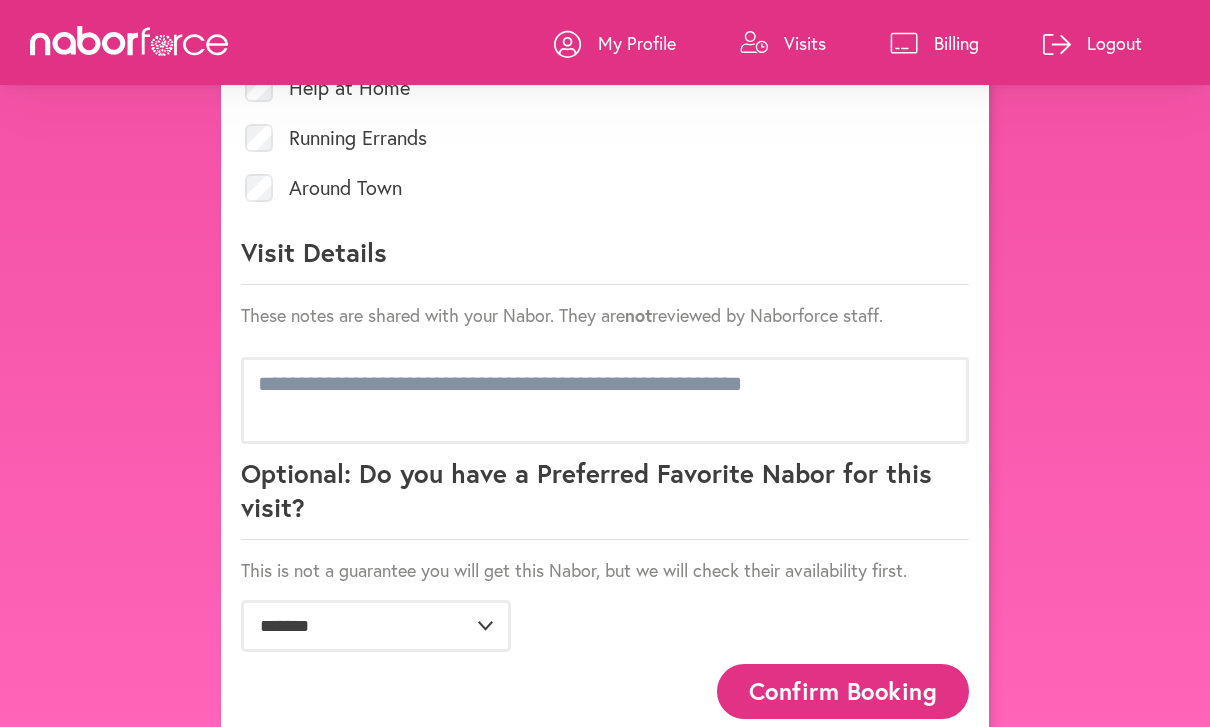 click on "Confirm Booking" at bounding box center (843, 691) 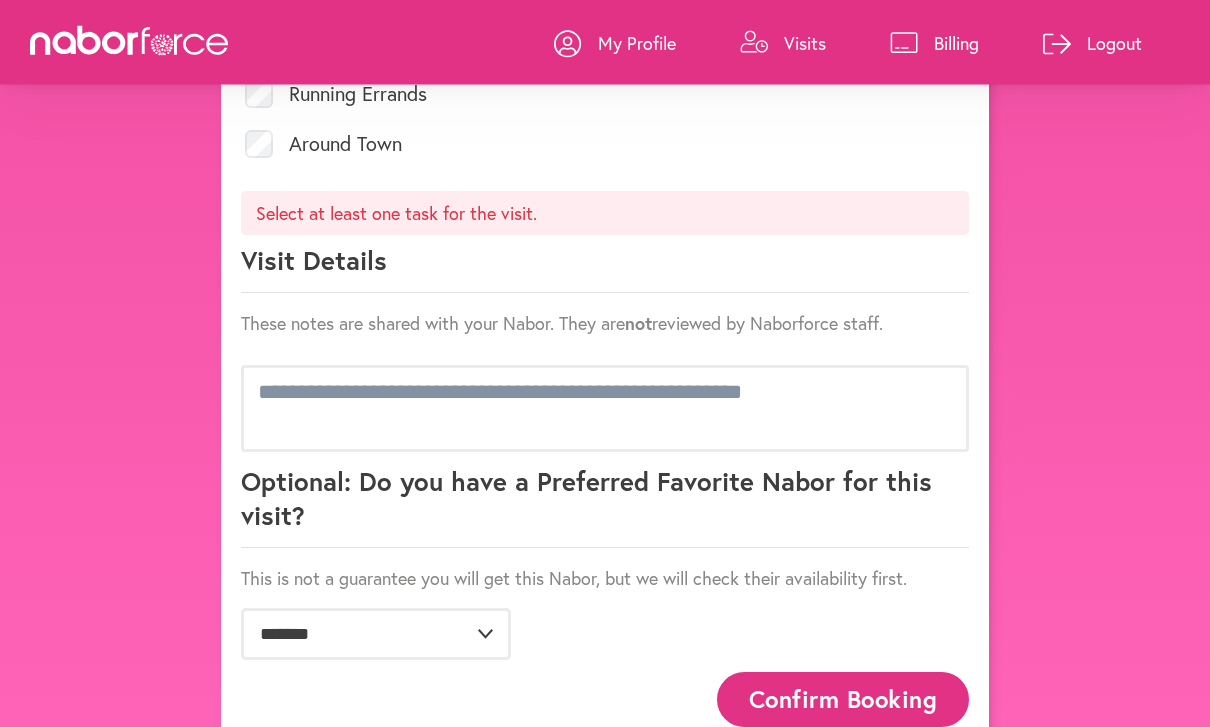 scroll, scrollTop: 1115, scrollLeft: 0, axis: vertical 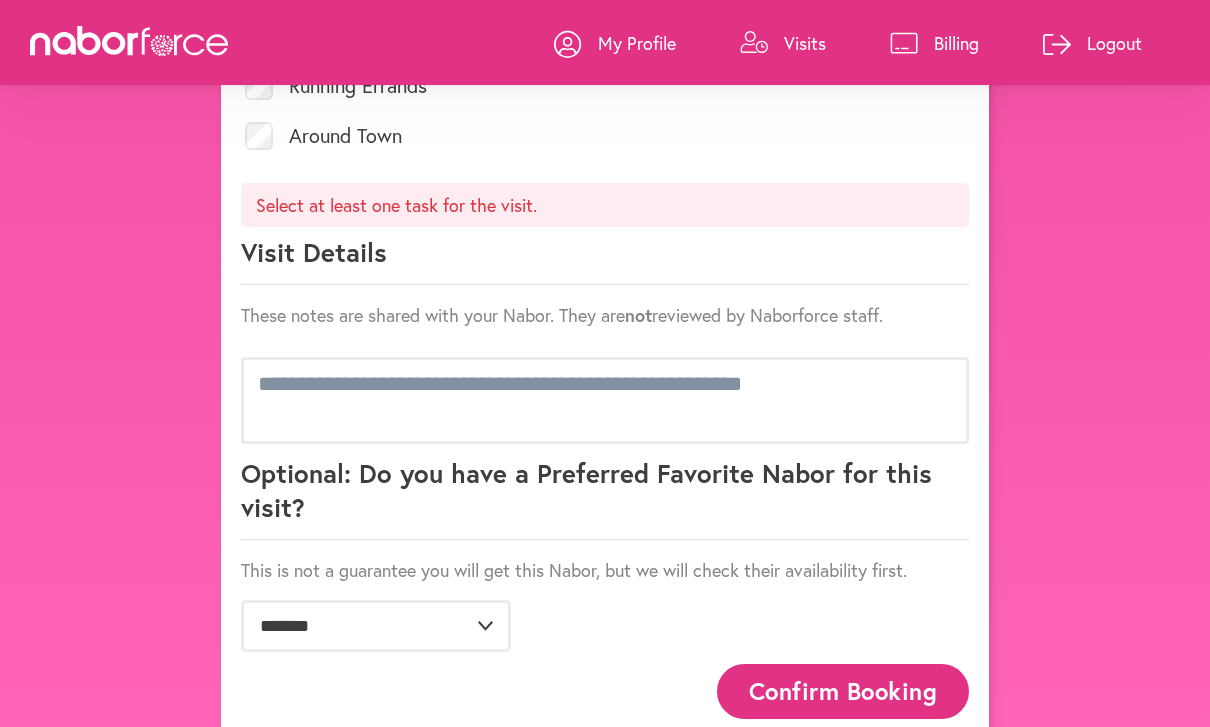 click on "Confirm Booking" at bounding box center (843, 691) 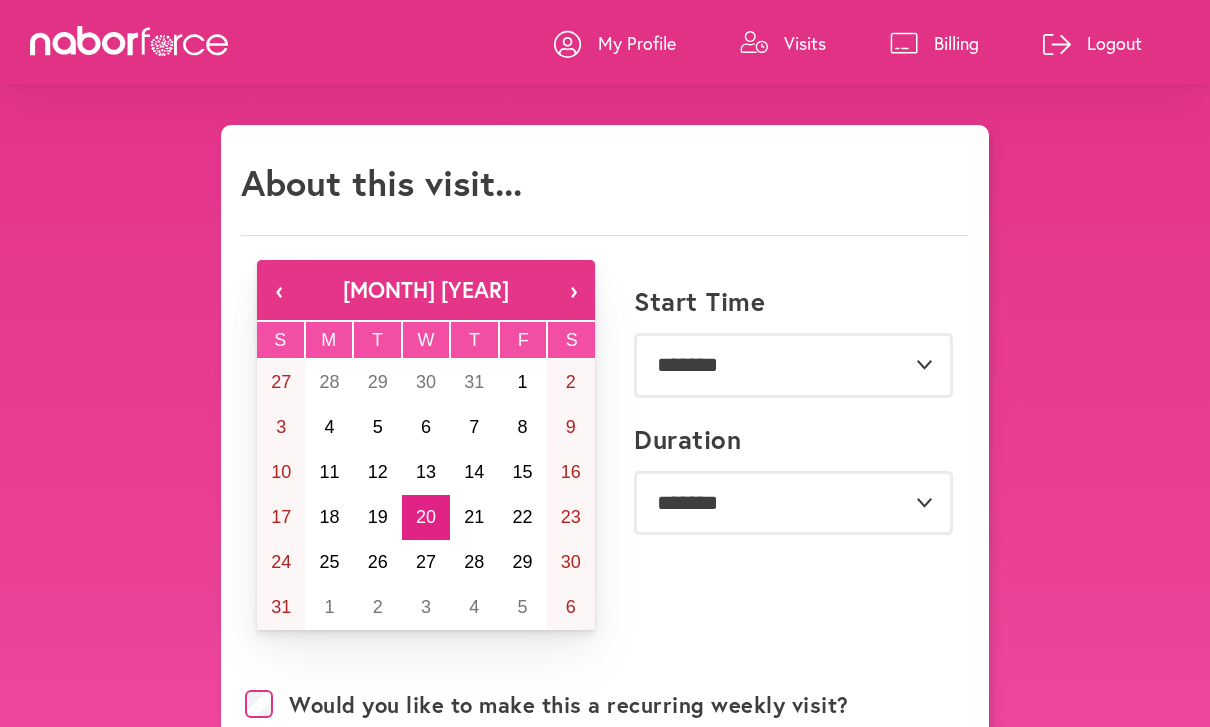 click on "21" at bounding box center (474, 517) 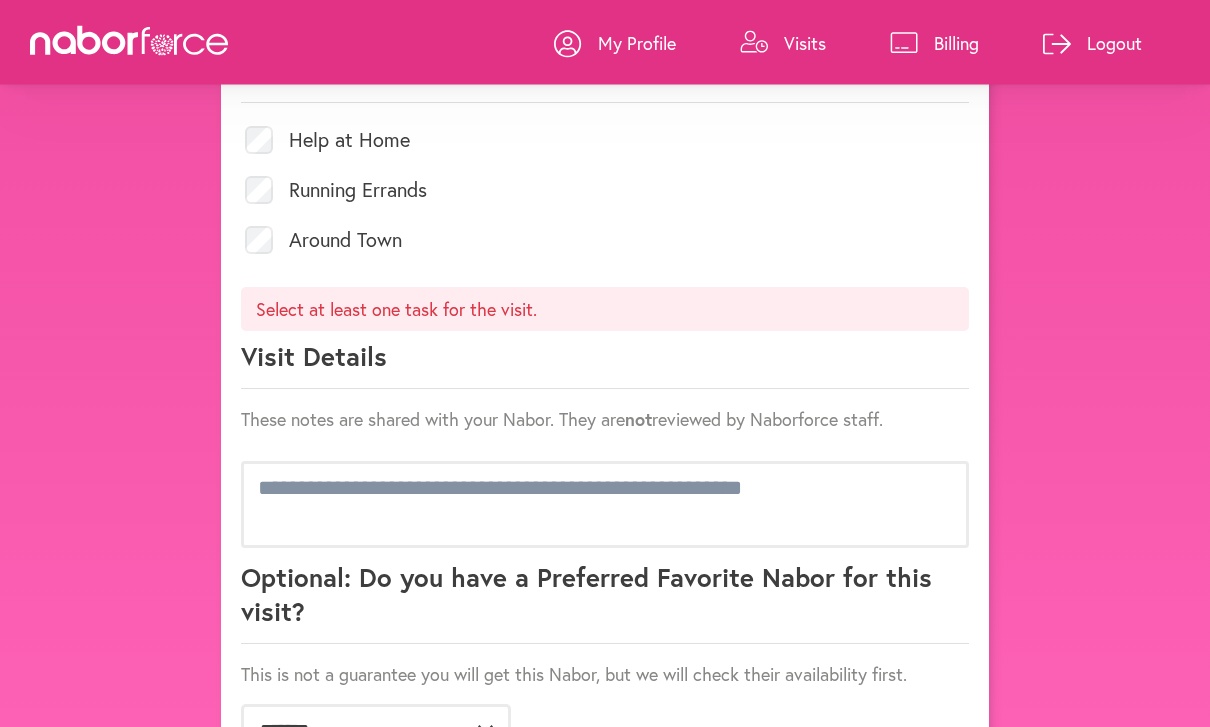 scroll, scrollTop: 1115, scrollLeft: 0, axis: vertical 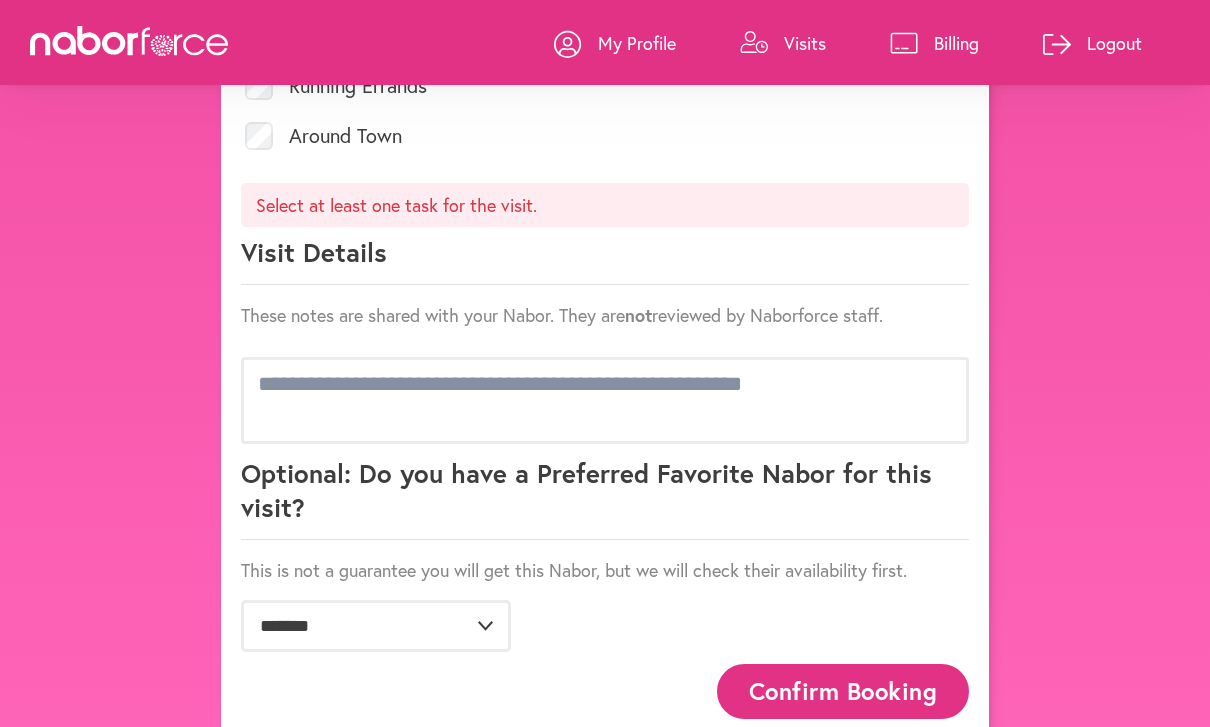 click on "Confirm Booking" at bounding box center (843, 691) 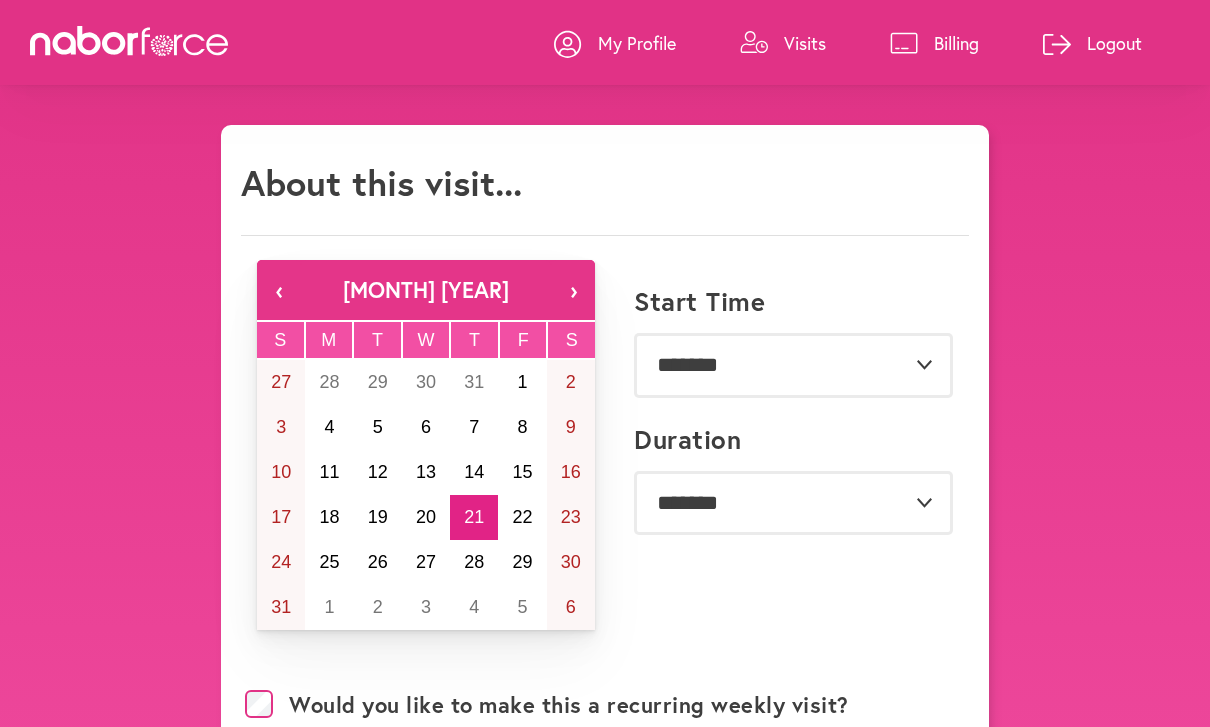 click on "**********" at bounding box center [605, 460] 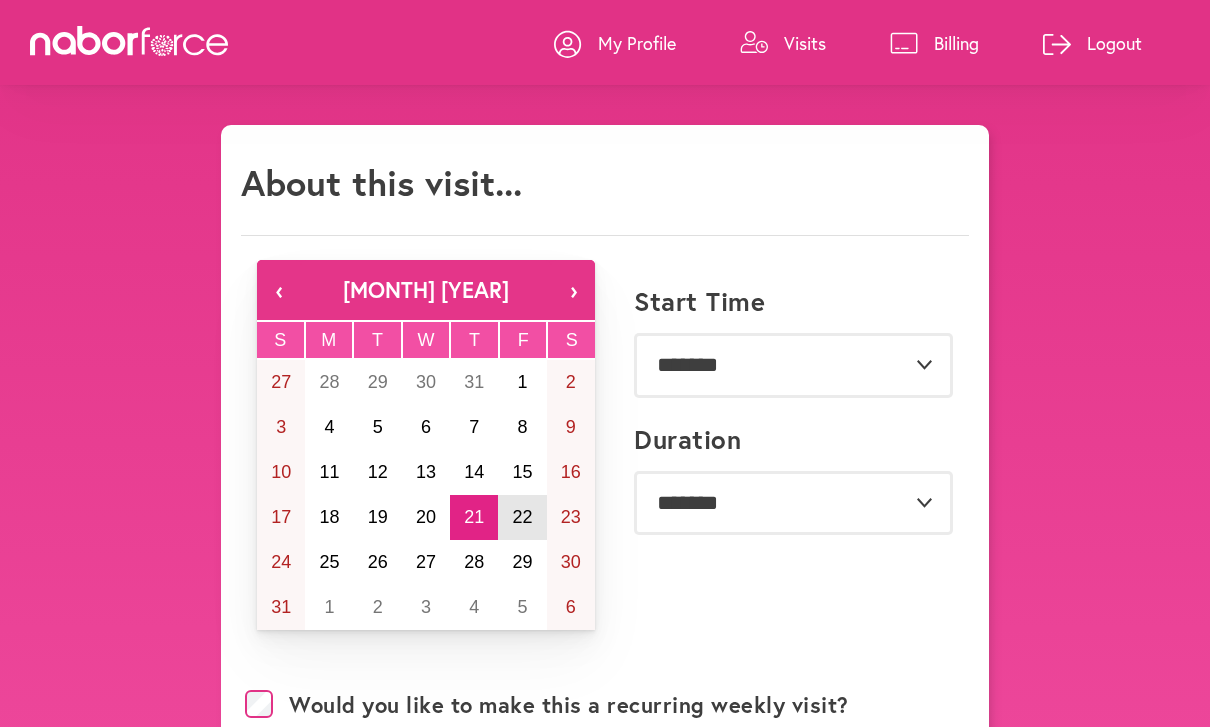 click on "22" at bounding box center (523, 517) 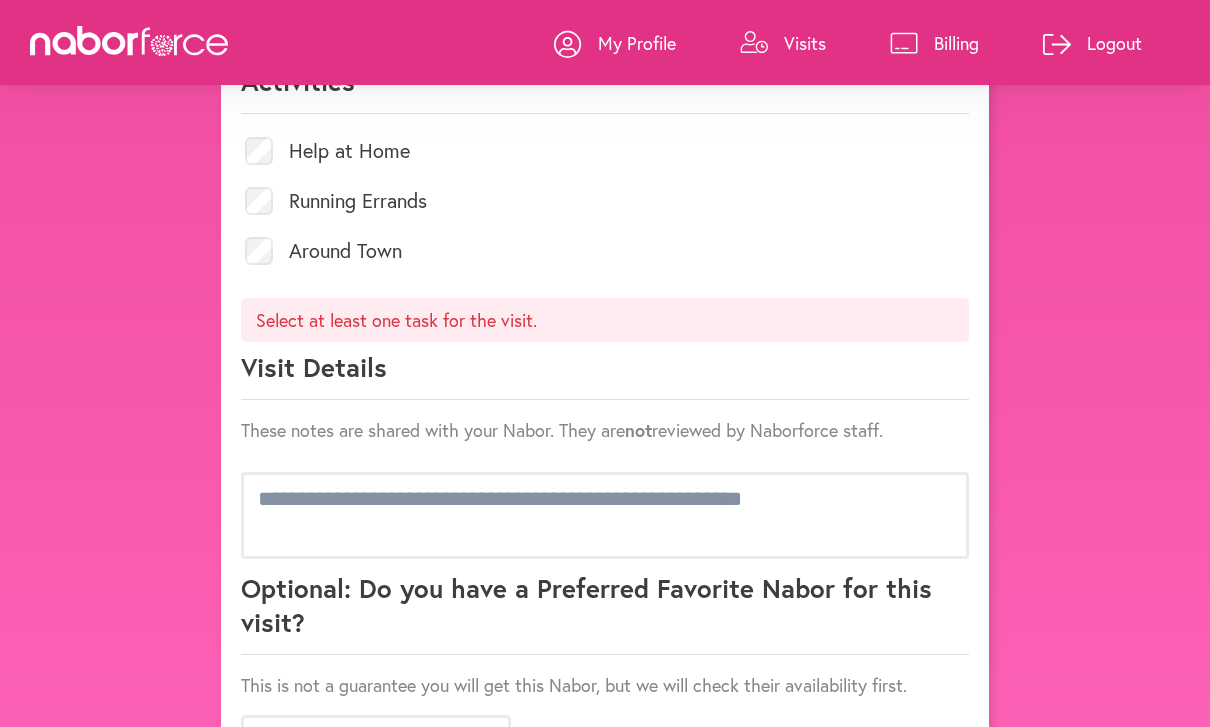 scroll, scrollTop: 1115, scrollLeft: 0, axis: vertical 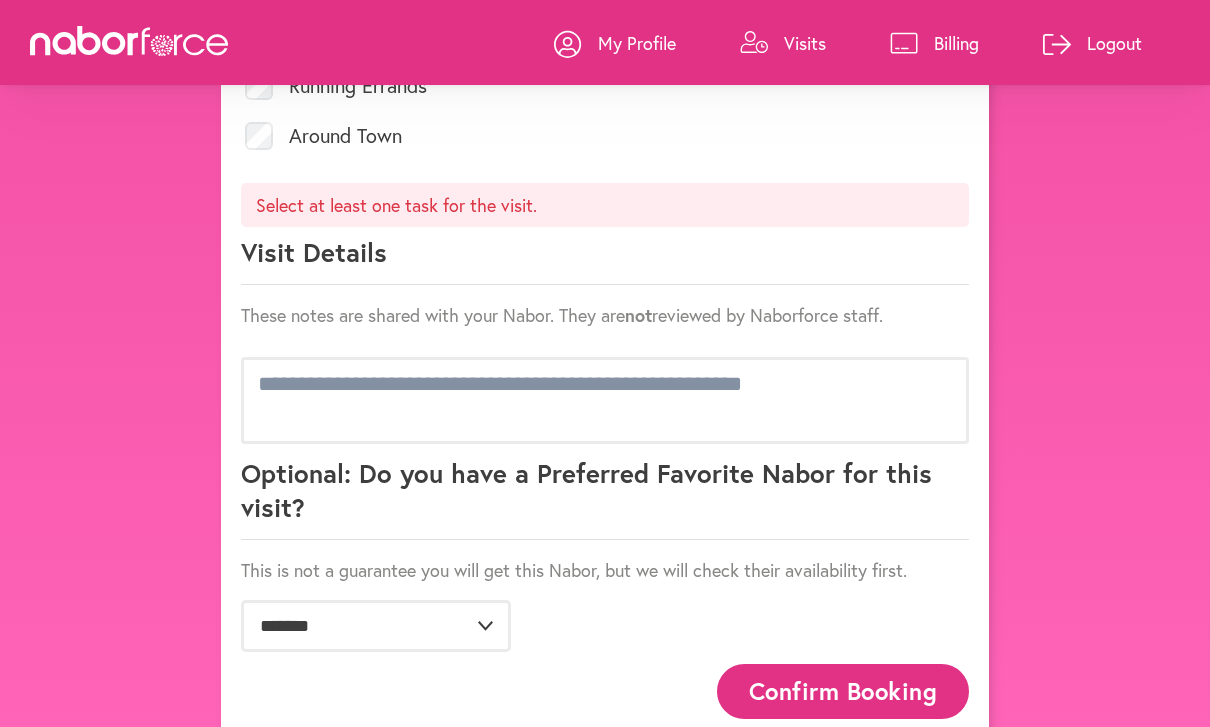 click on "Confirm Booking" at bounding box center [843, 691] 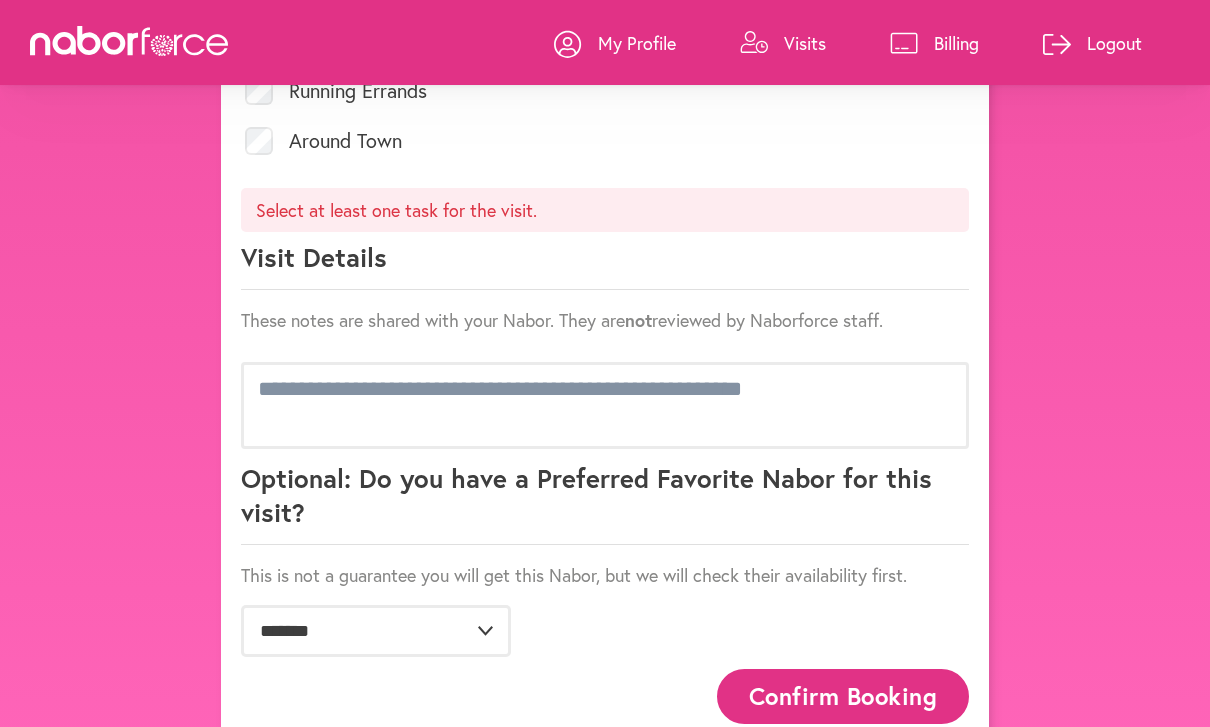 scroll, scrollTop: 1115, scrollLeft: 0, axis: vertical 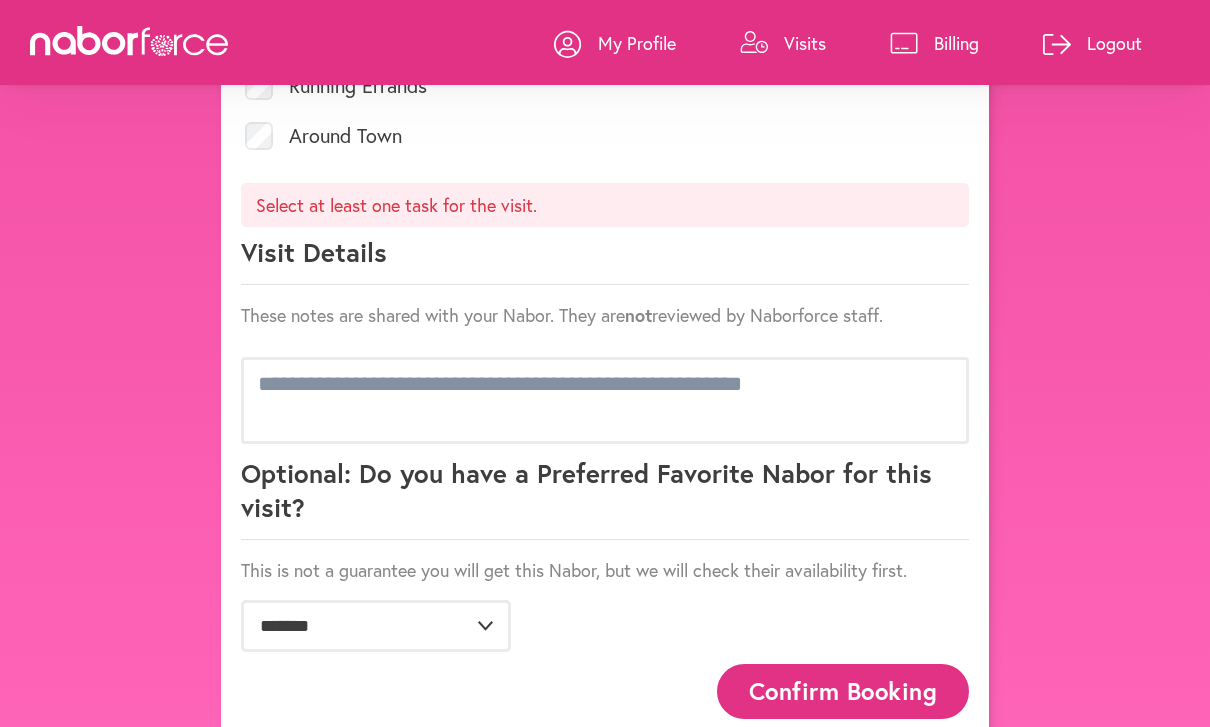click on "Confirm Booking" at bounding box center (843, 691) 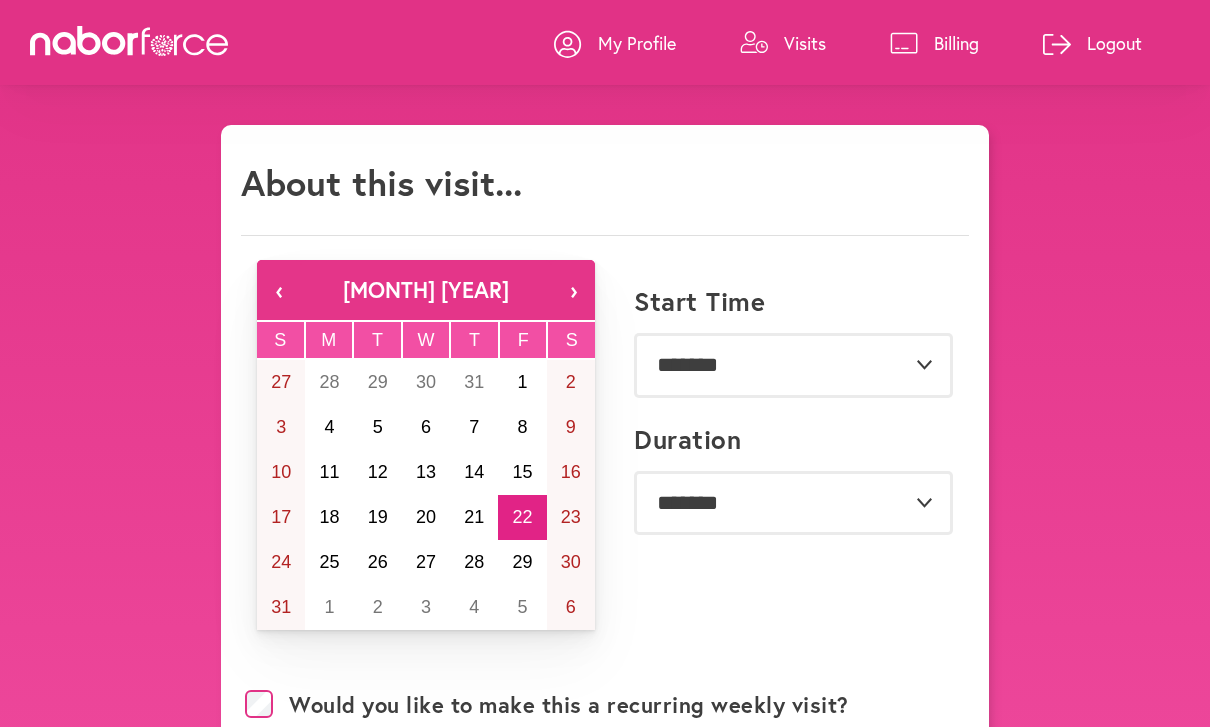 click on "Visits" at bounding box center (805, 43) 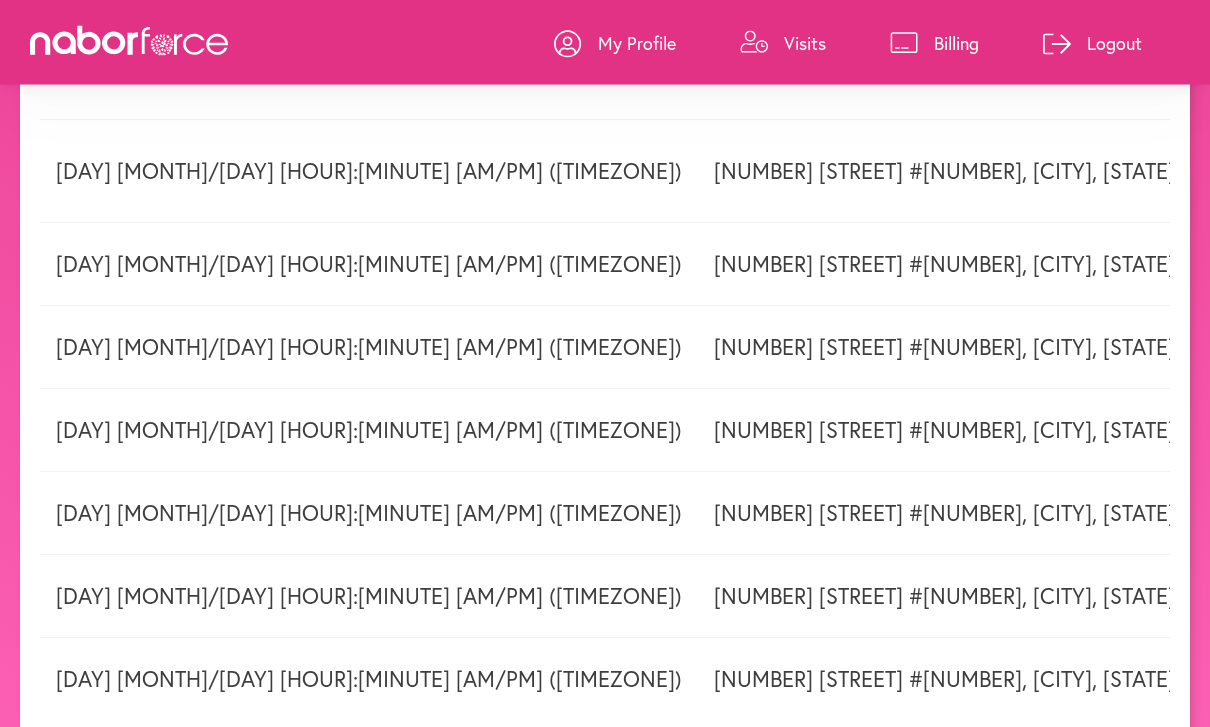 scroll, scrollTop: 645, scrollLeft: 0, axis: vertical 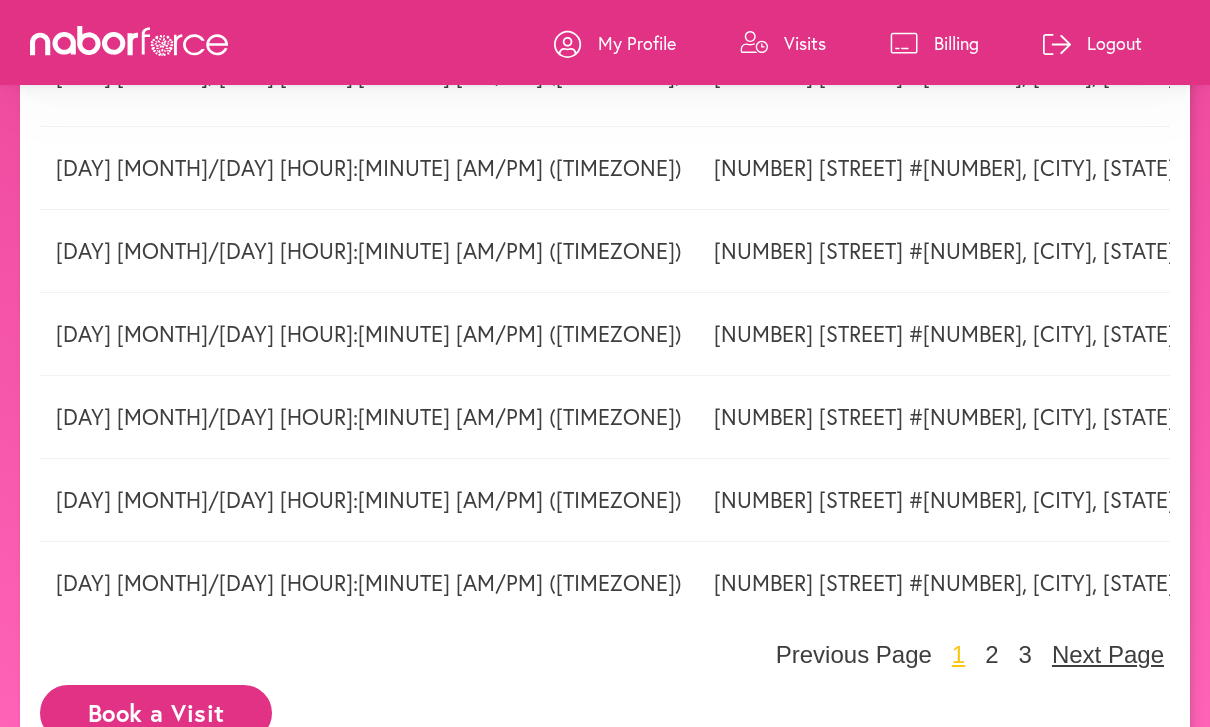 click on "Next Page" at bounding box center (1108, 655) 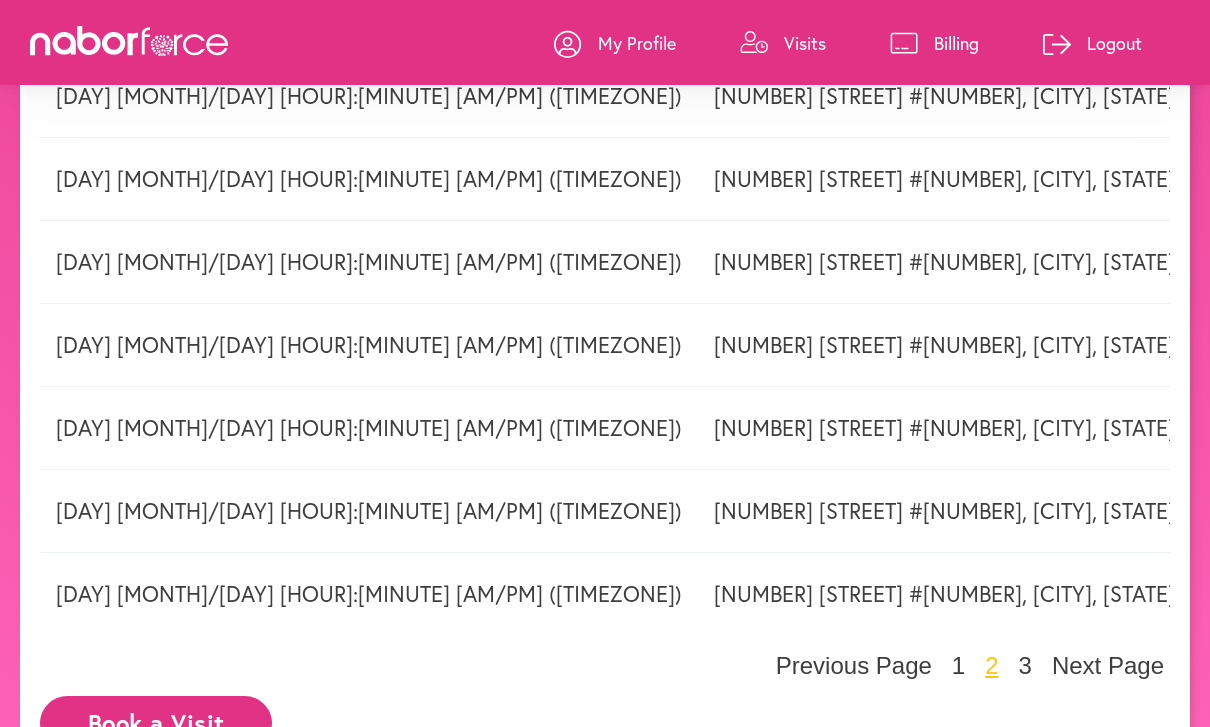 scroll, scrollTop: 565, scrollLeft: 0, axis: vertical 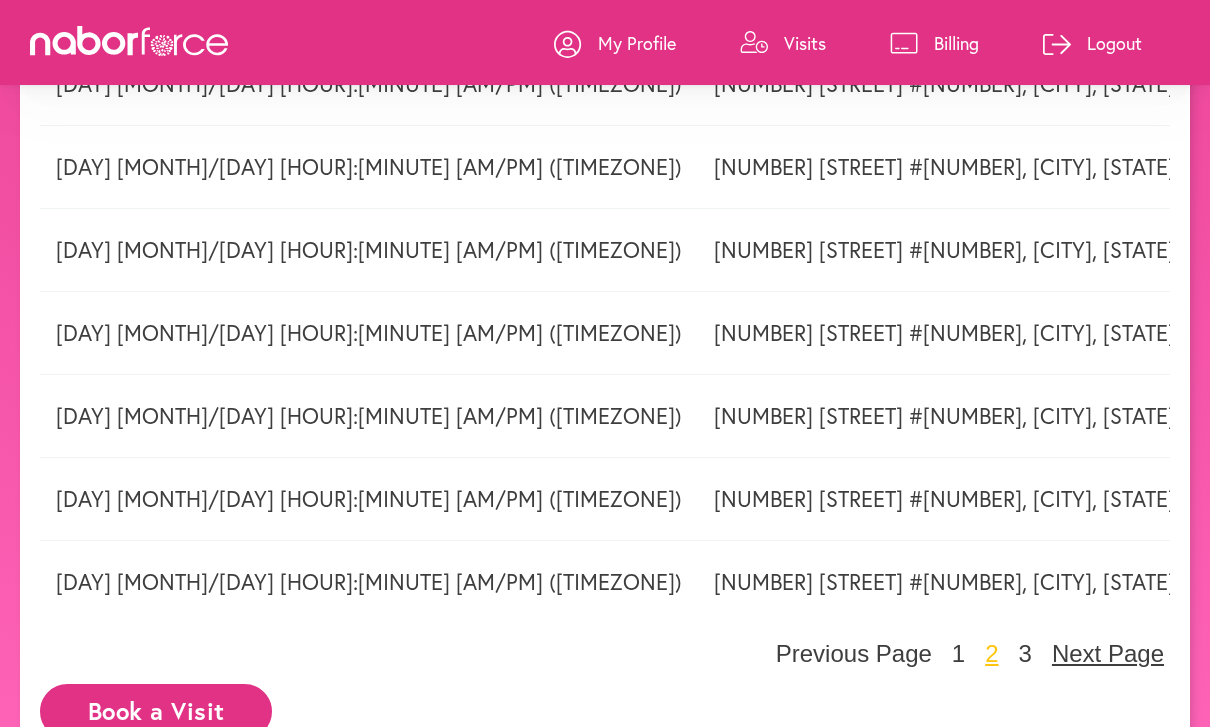 click on "Next Page" at bounding box center [1108, 654] 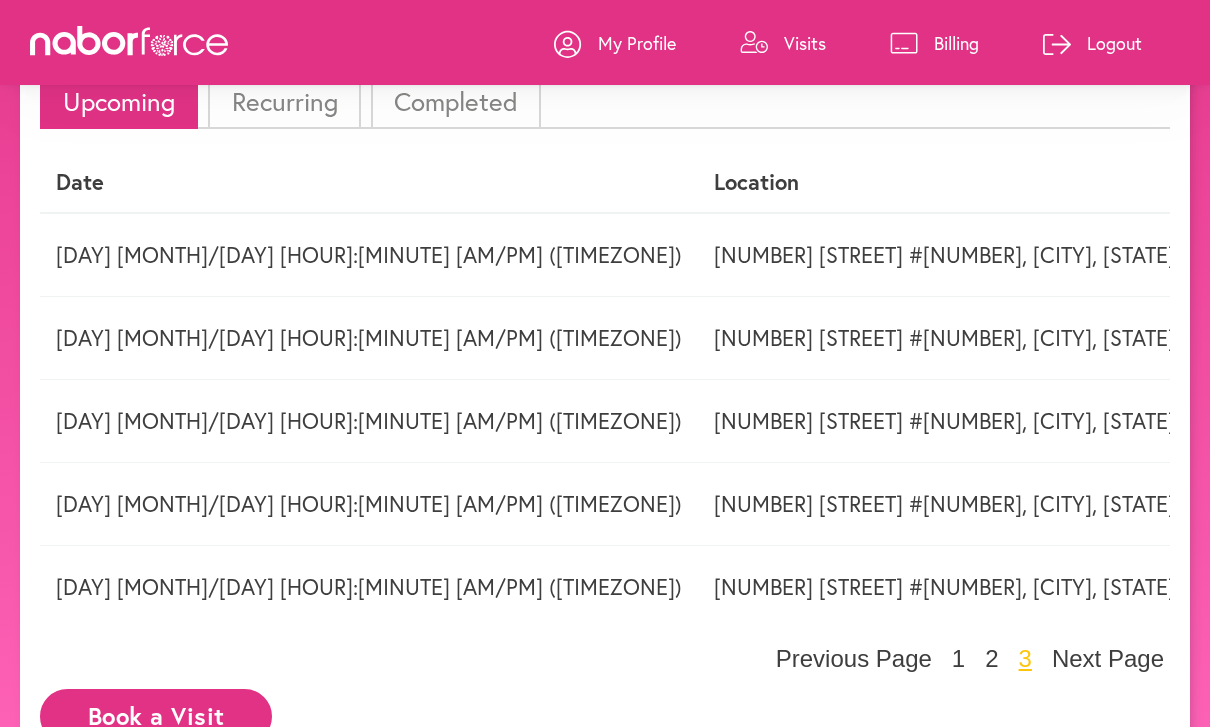 click at bounding box center (1482, 421) 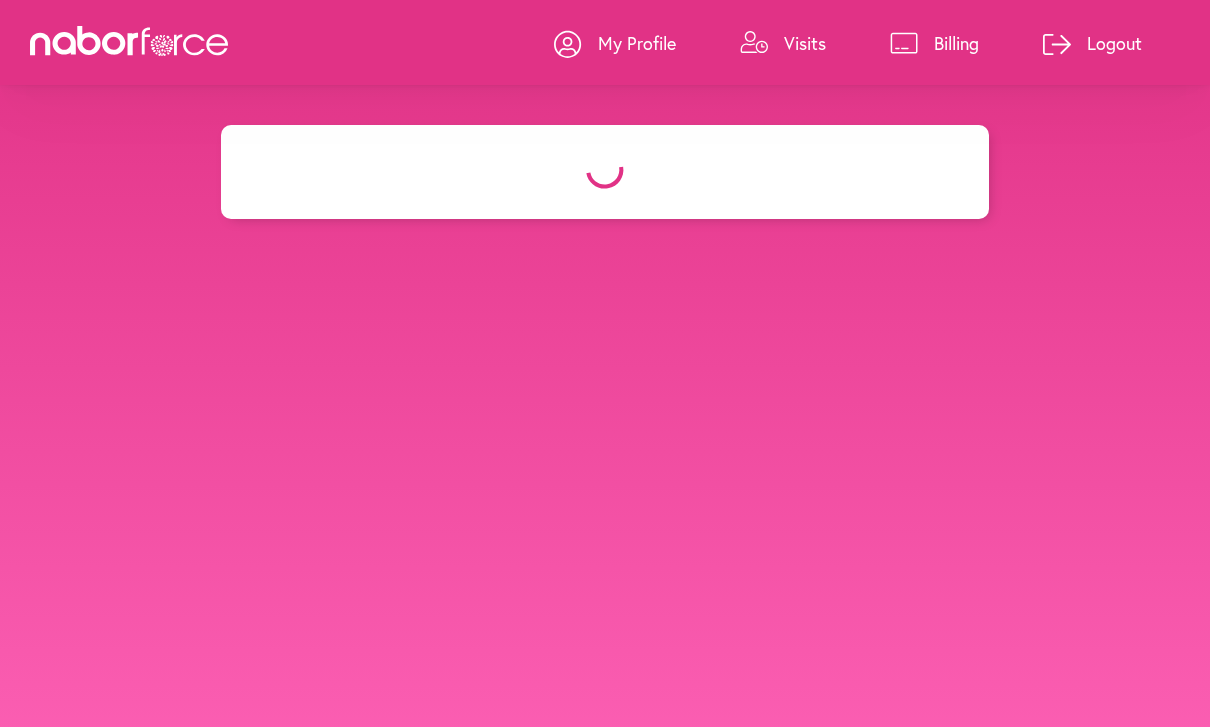 select on "*******" 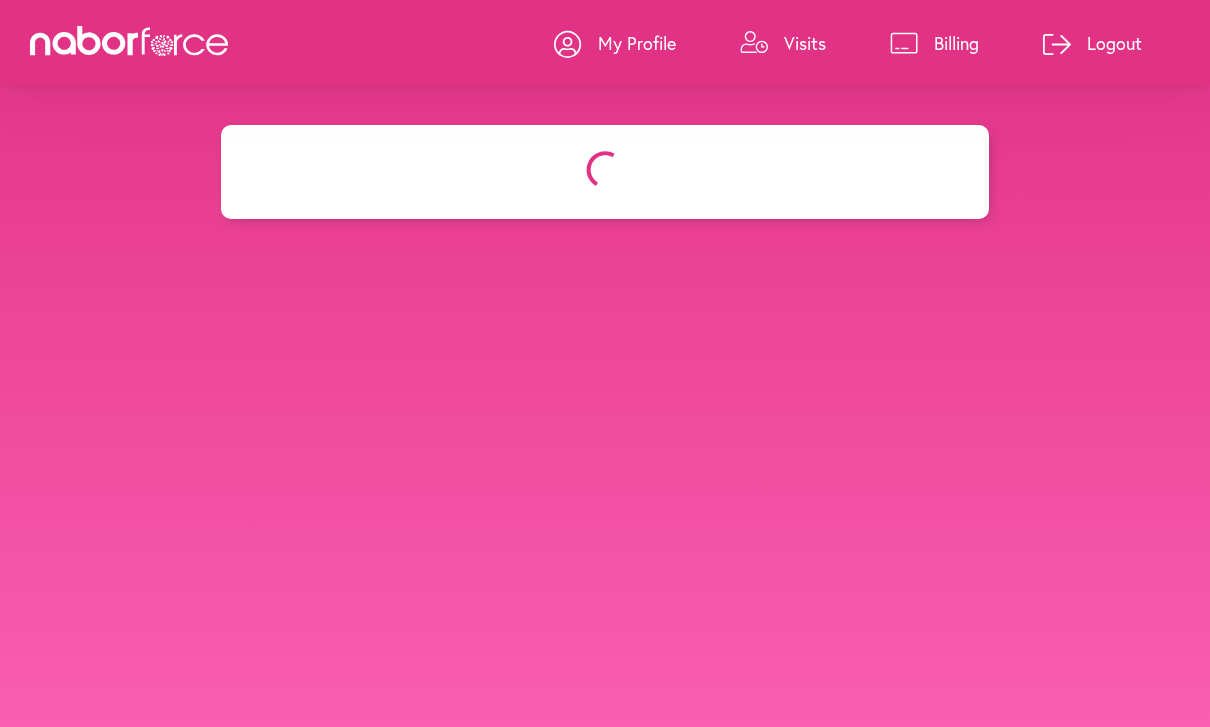 select on "***" 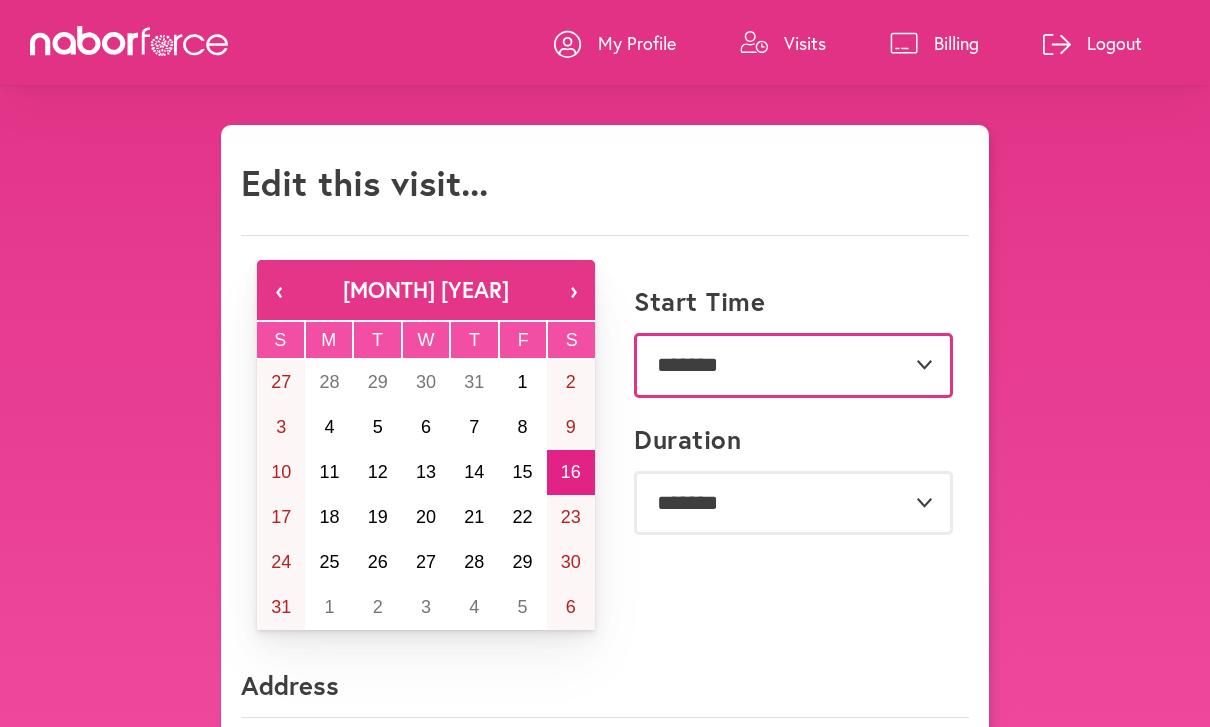click on "**********" at bounding box center (793, 365) 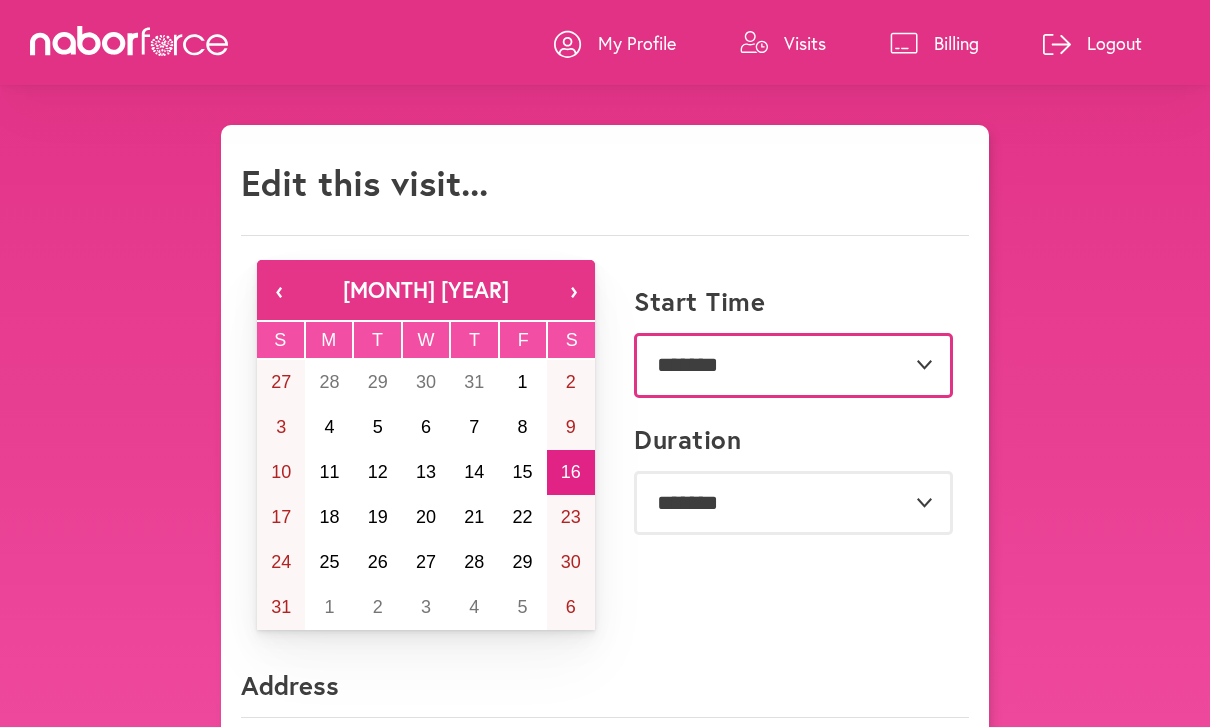 select on "*******" 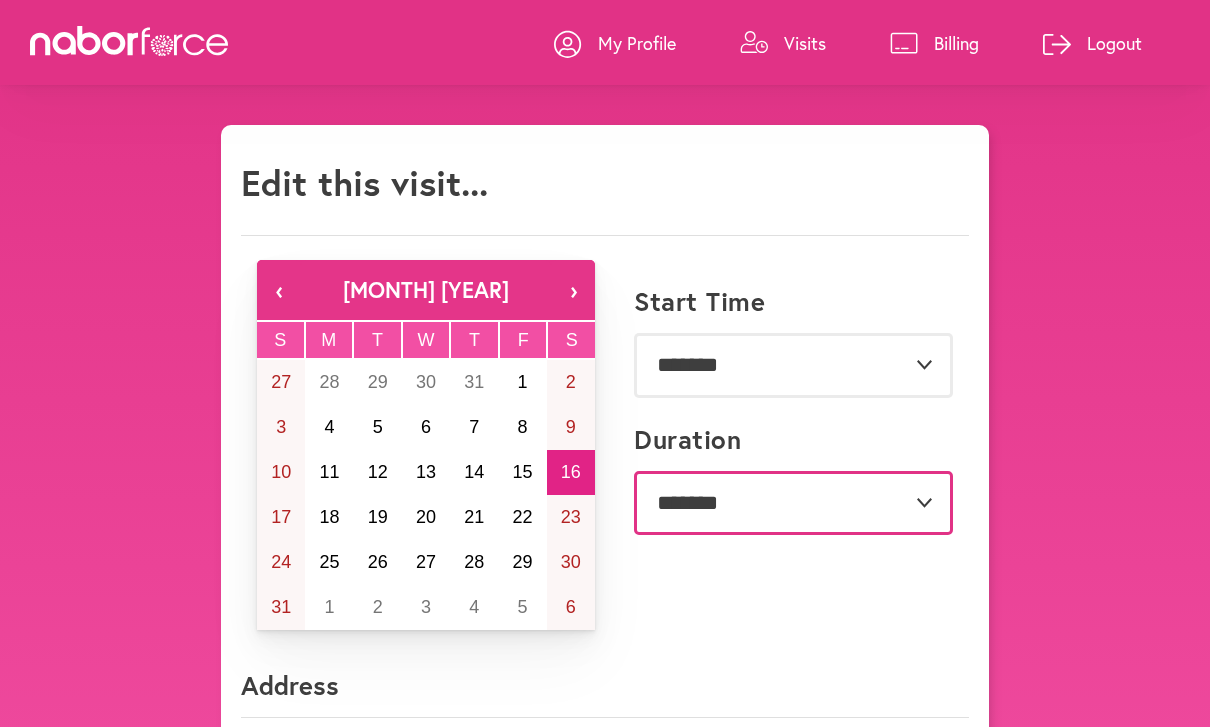 click on "**********" at bounding box center [793, 503] 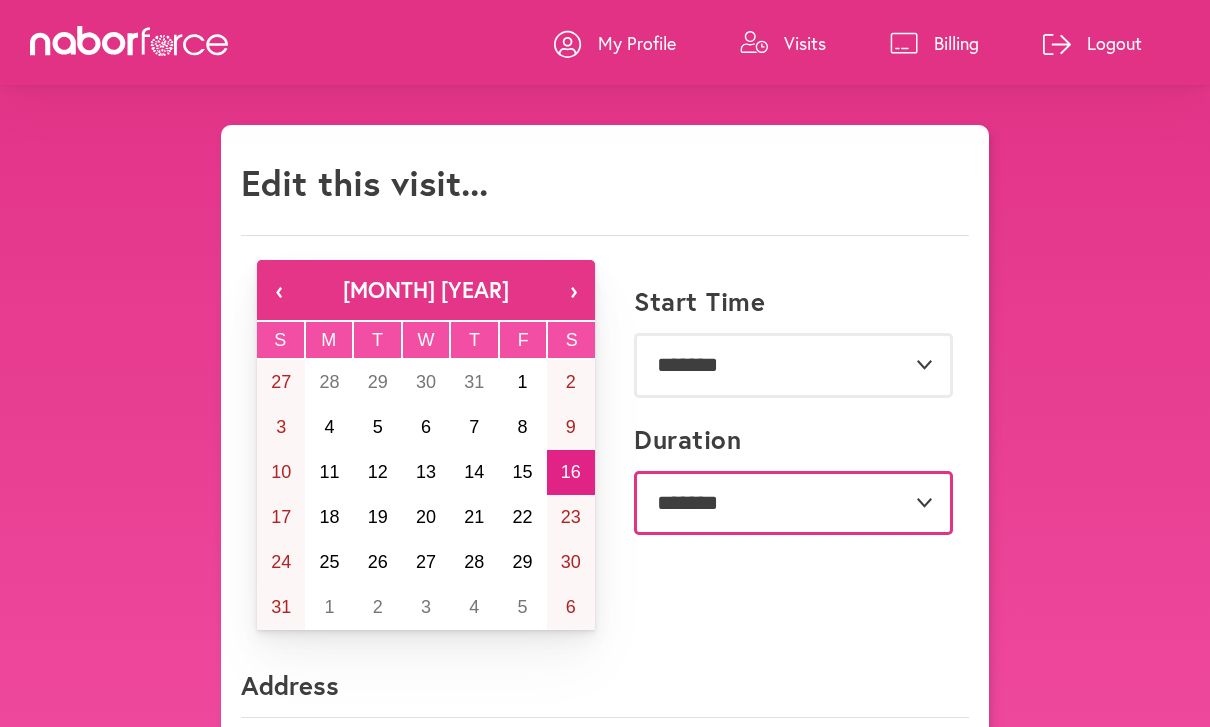 select on "***" 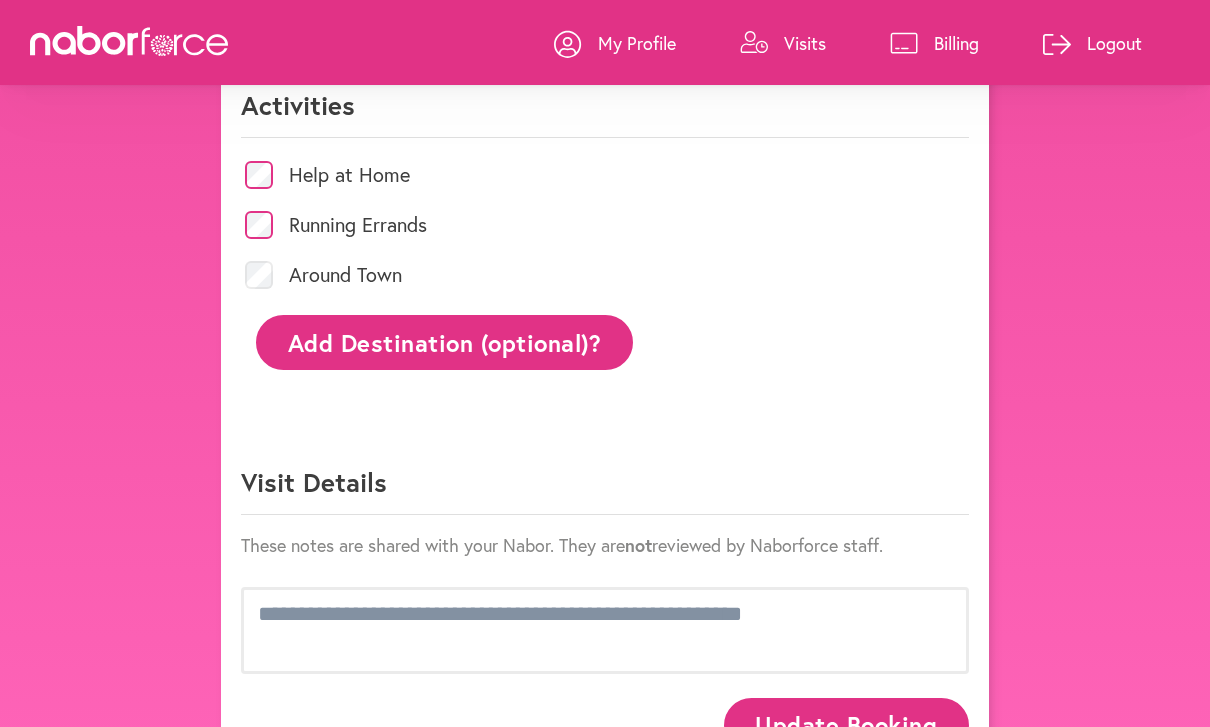 scroll, scrollTop: 929, scrollLeft: 0, axis: vertical 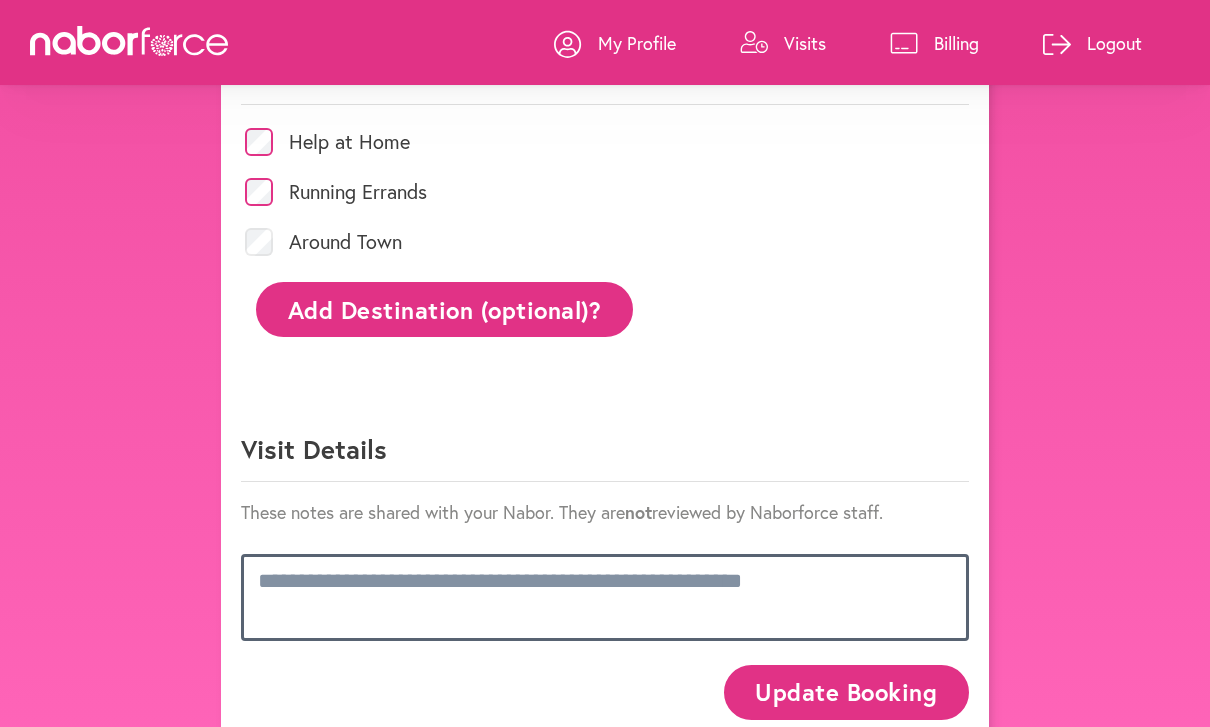 click at bounding box center (605, 597) 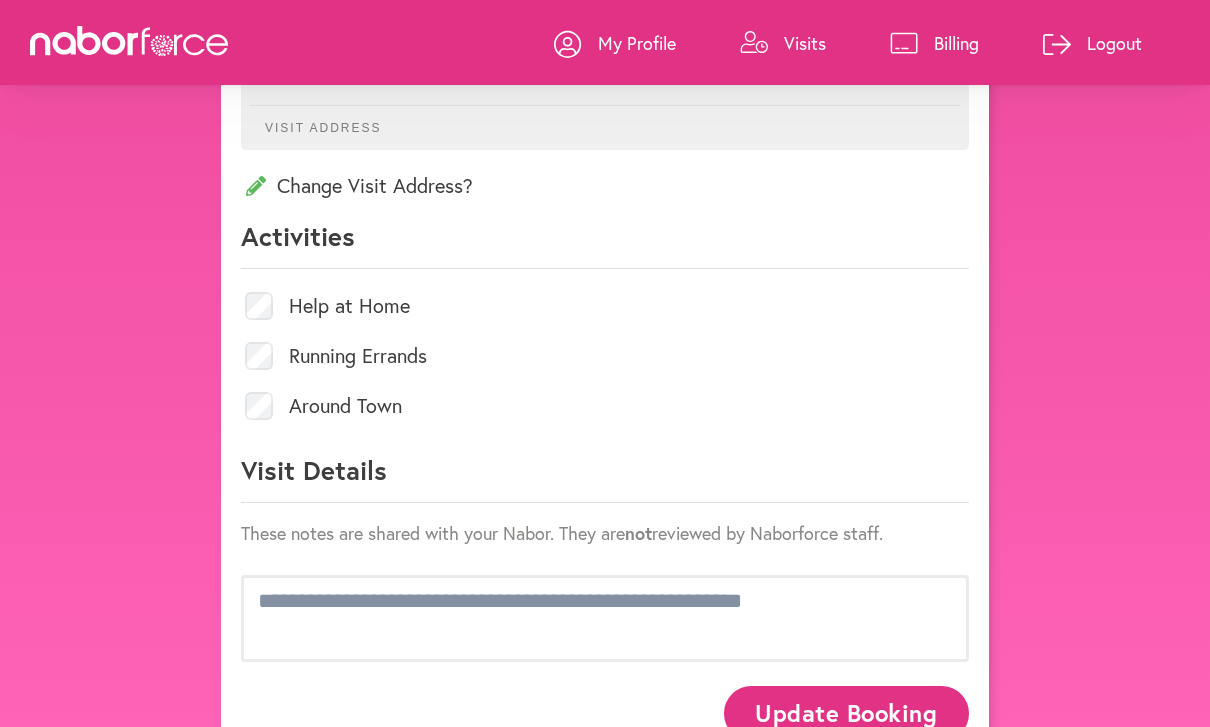 scroll, scrollTop: 786, scrollLeft: 0, axis: vertical 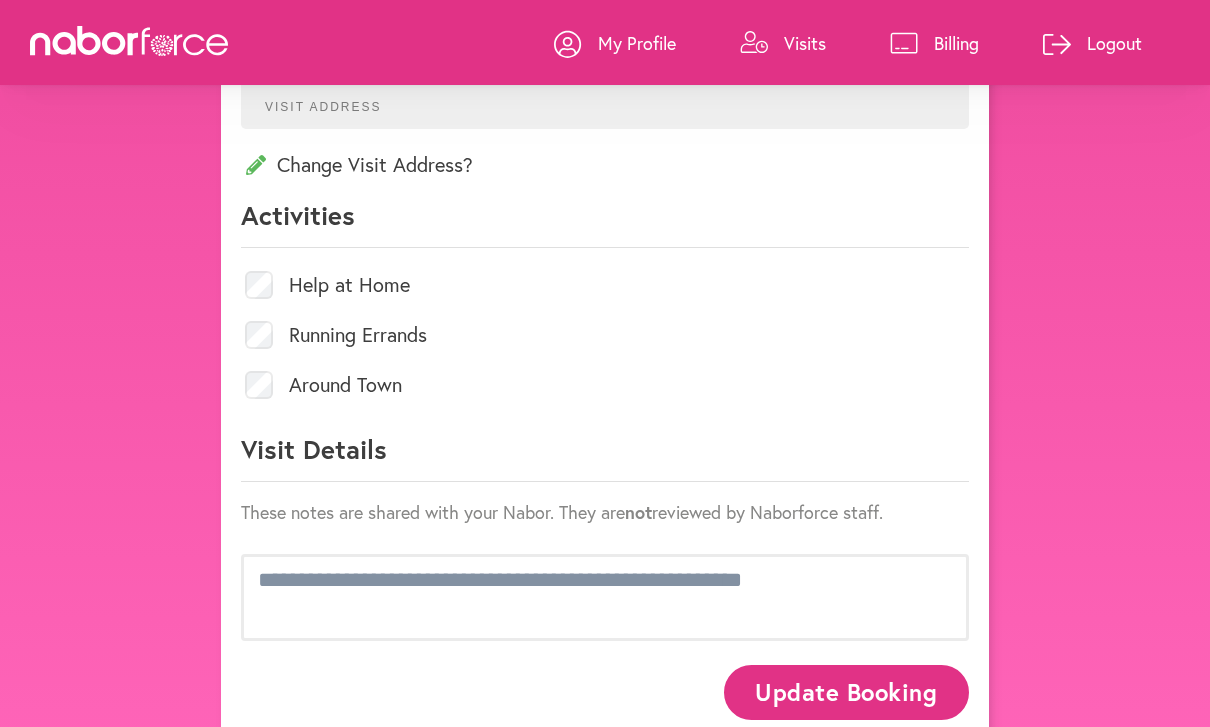 click on "Update Booking" at bounding box center (846, 692) 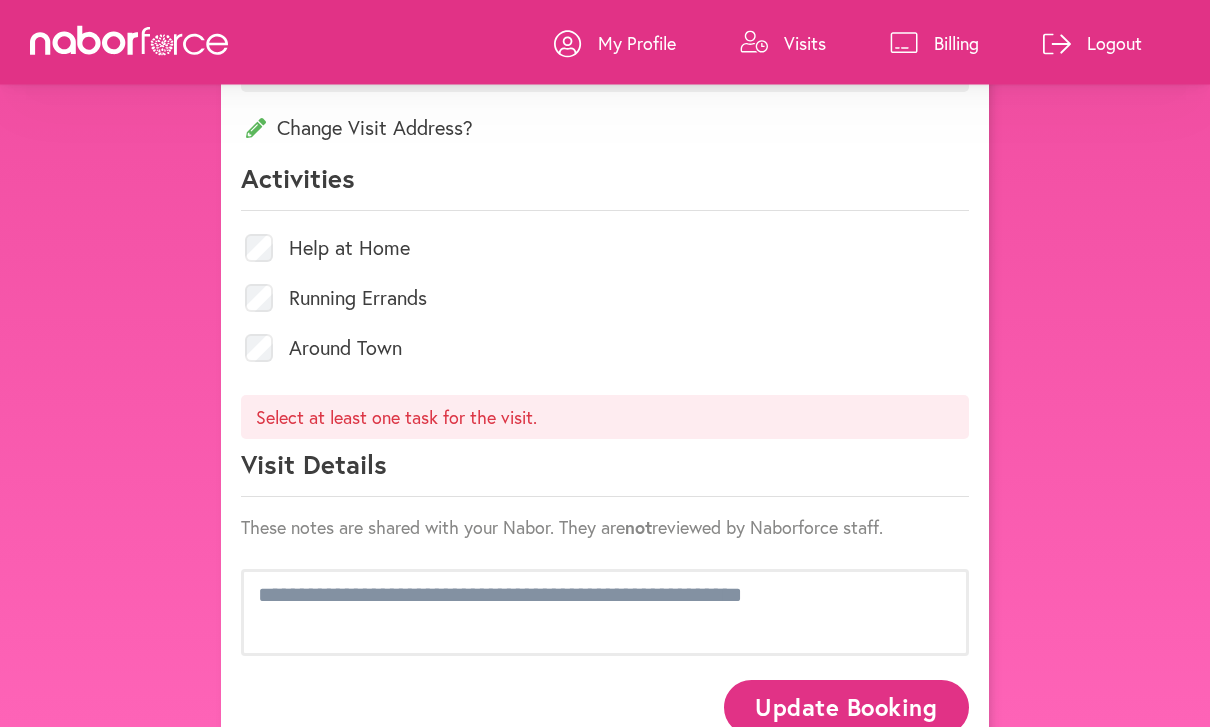 scroll, scrollTop: 838, scrollLeft: 0, axis: vertical 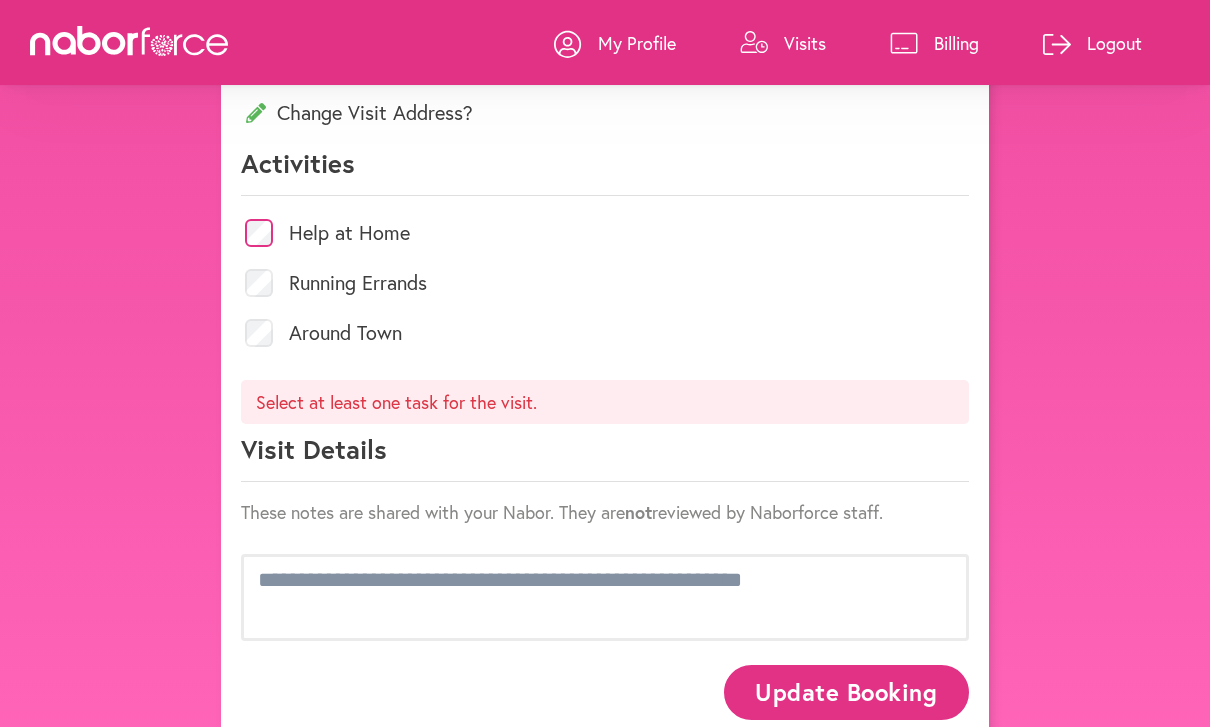 click on "Update Booking" at bounding box center [846, 692] 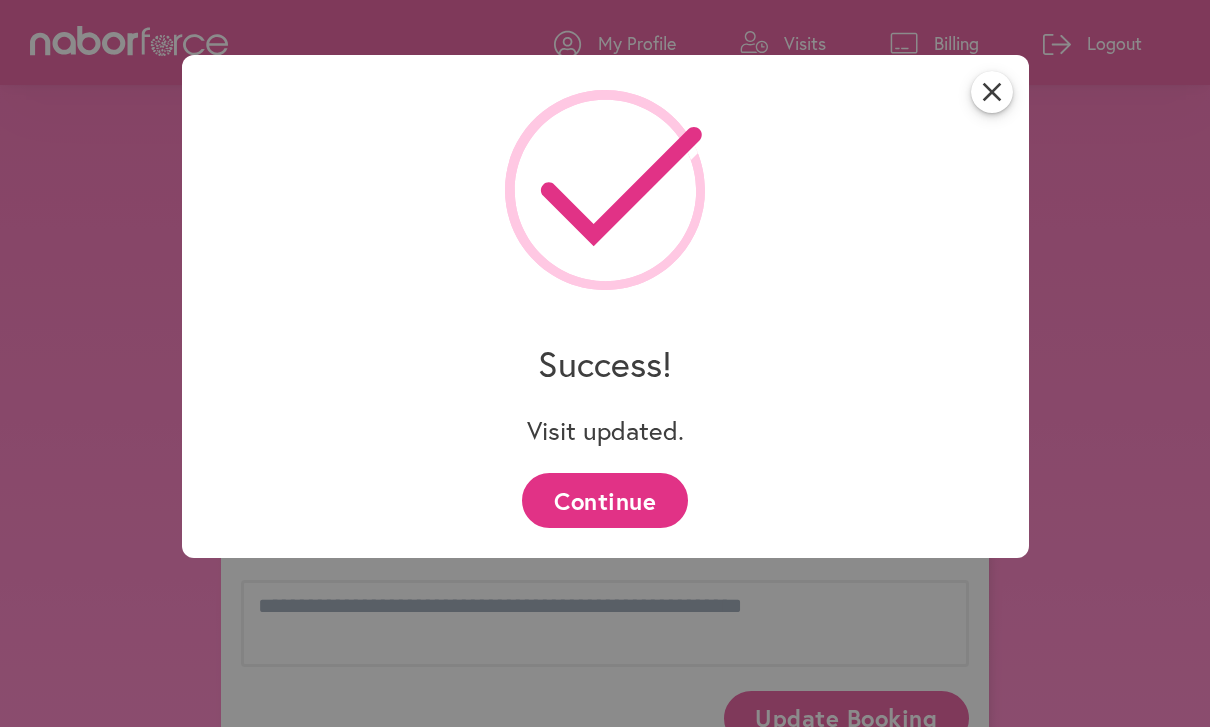 click on "Continue" at bounding box center [604, 500] 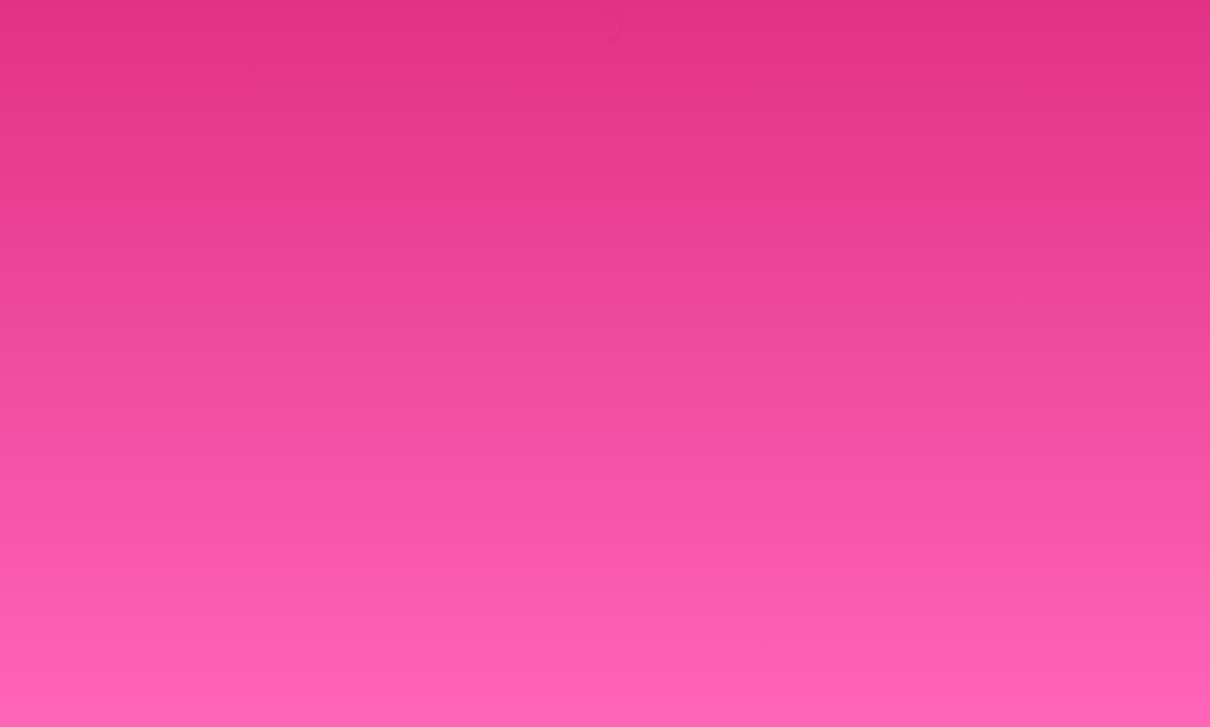 scroll, scrollTop: 0, scrollLeft: 0, axis: both 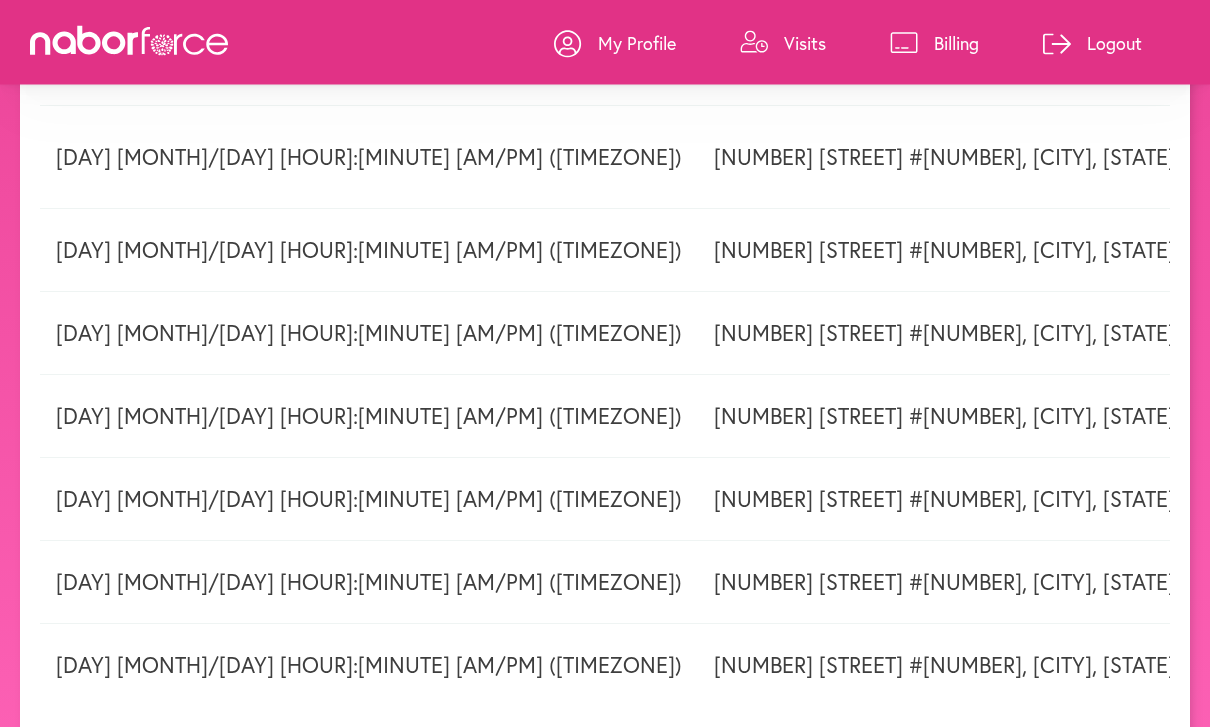 click on "Logout" at bounding box center [1114, 43] 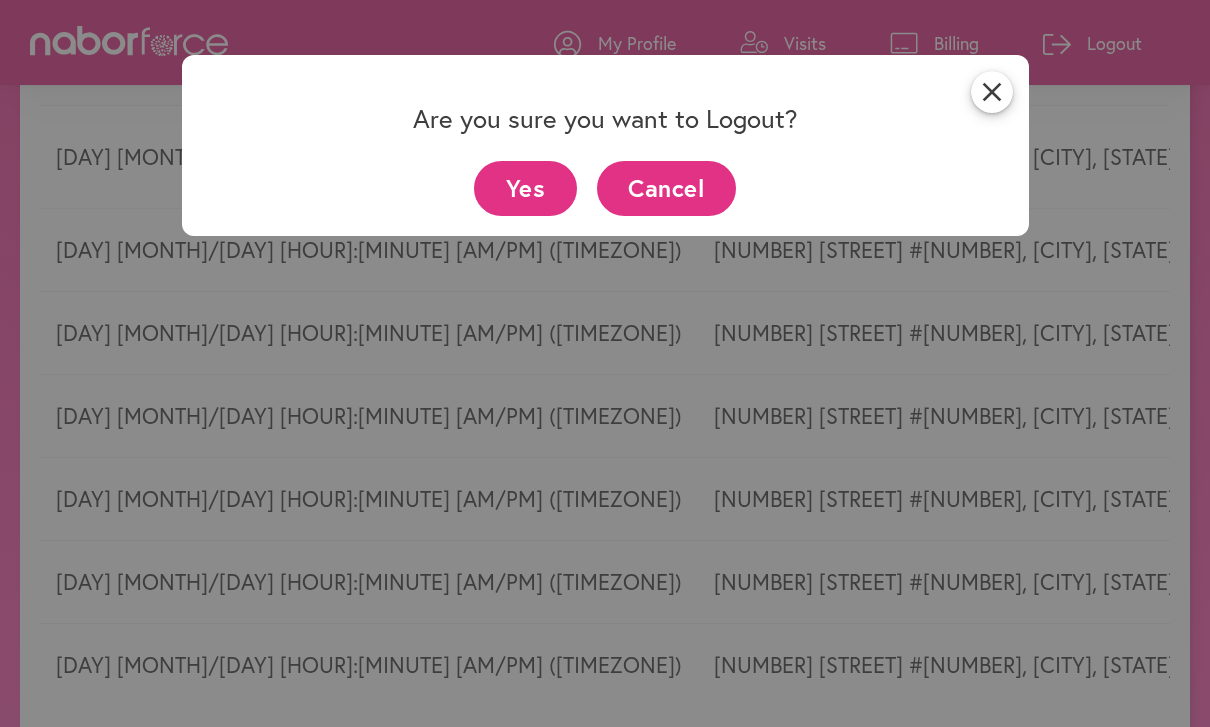 click on "Yes" at bounding box center (525, 188) 